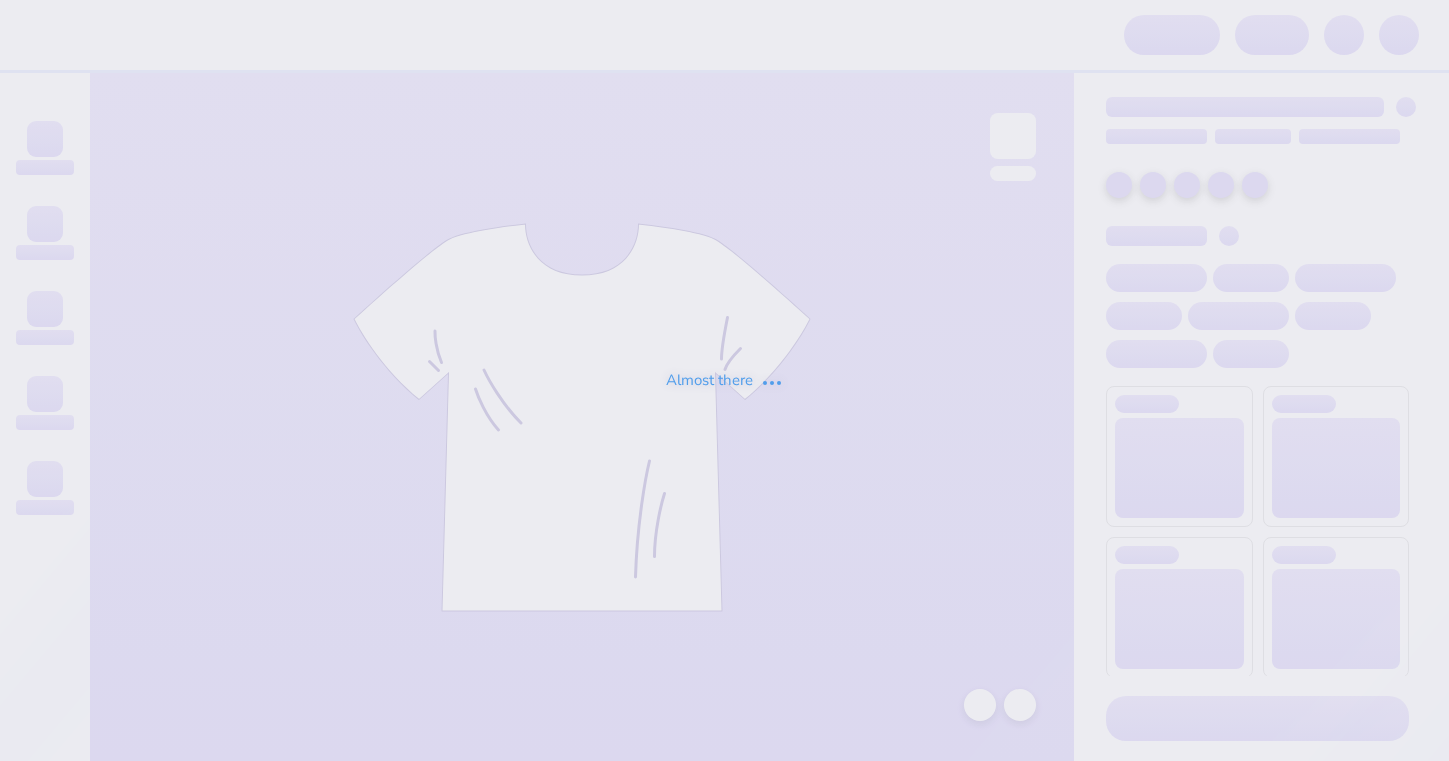 scroll, scrollTop: 0, scrollLeft: 0, axis: both 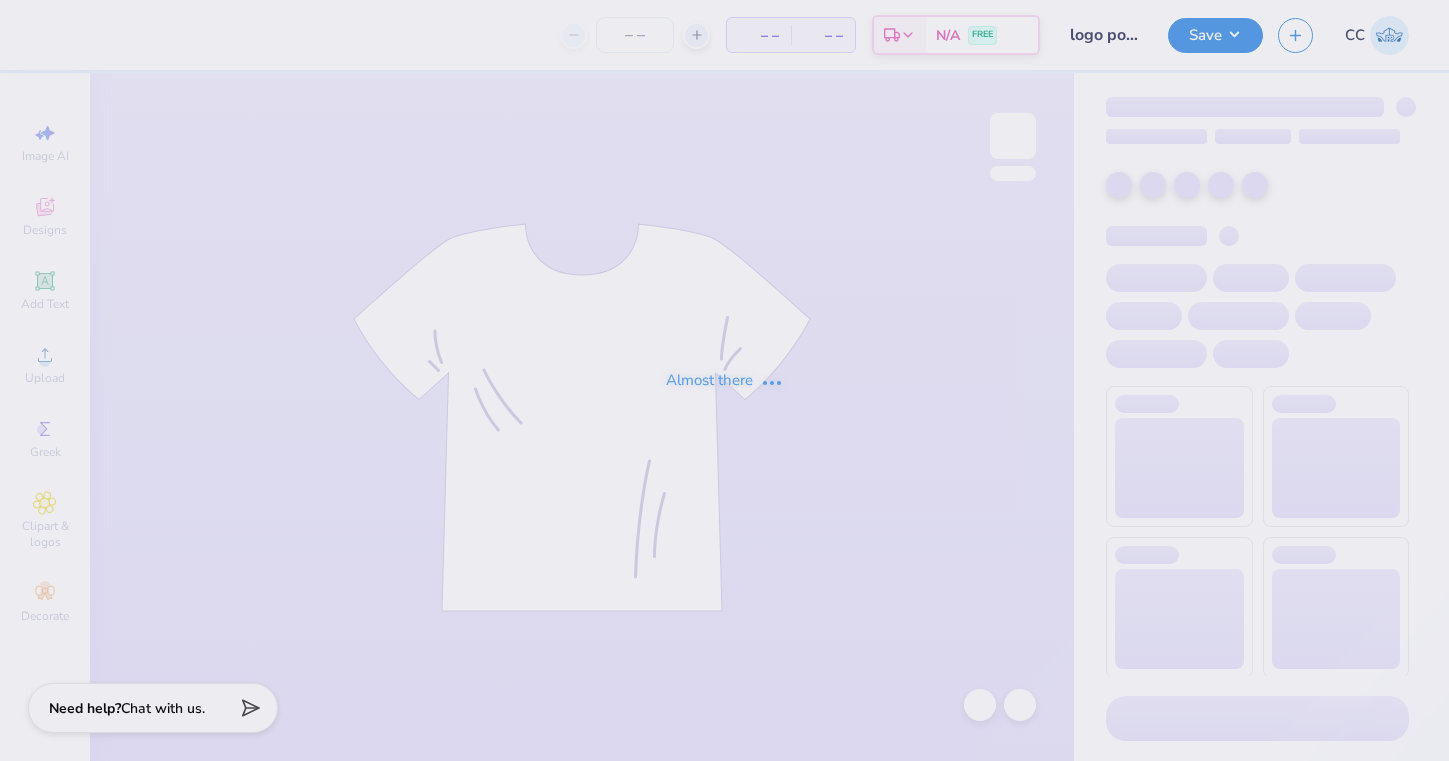 type on "logo polo" 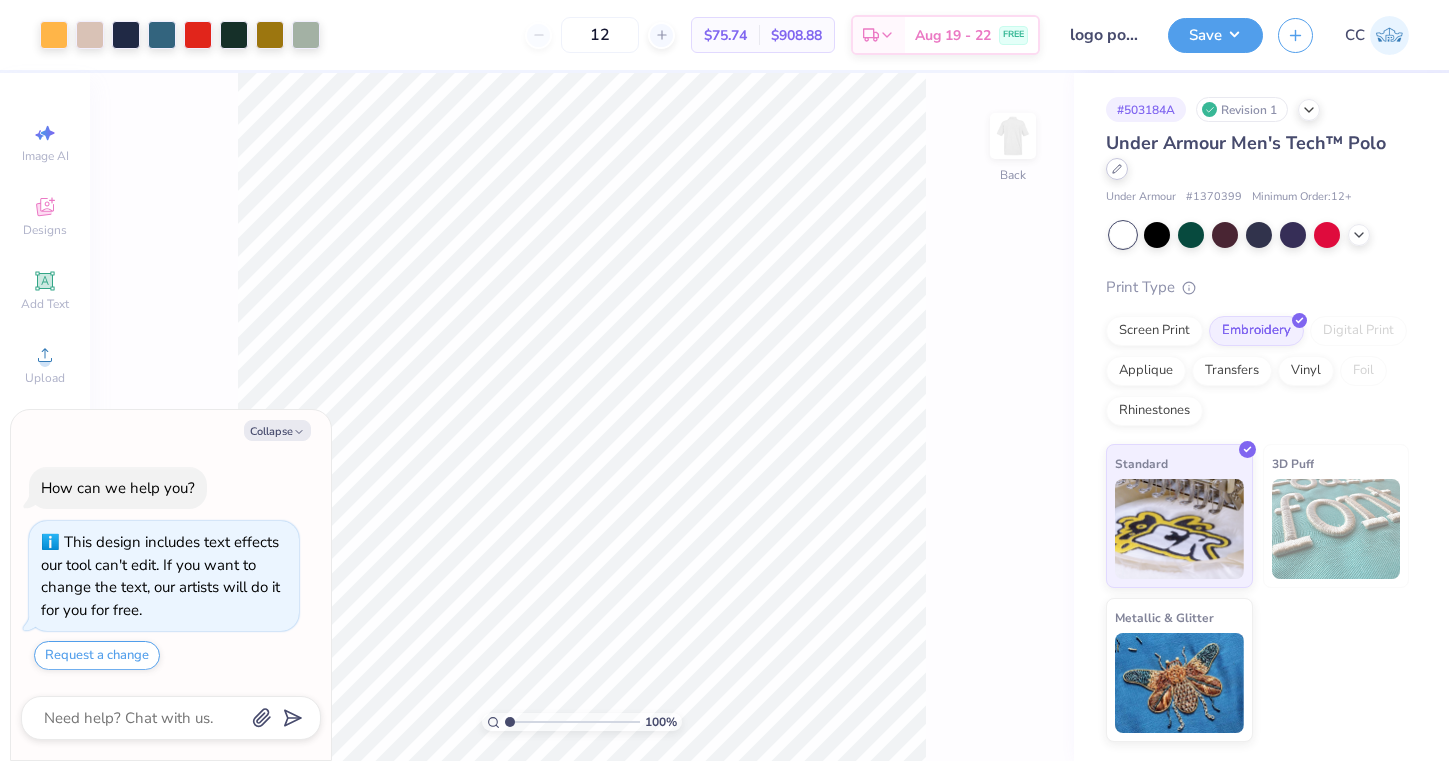 click 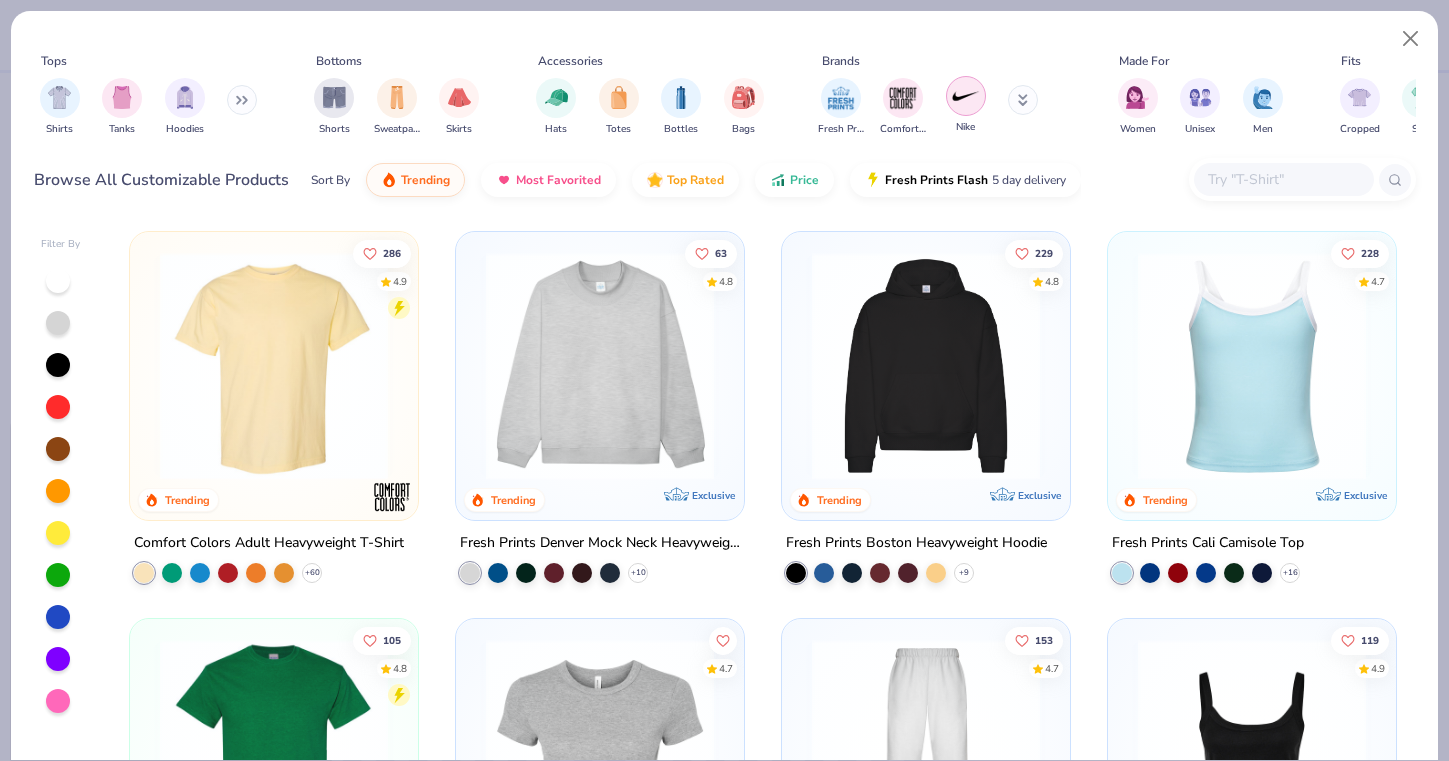 click at bounding box center (966, 96) 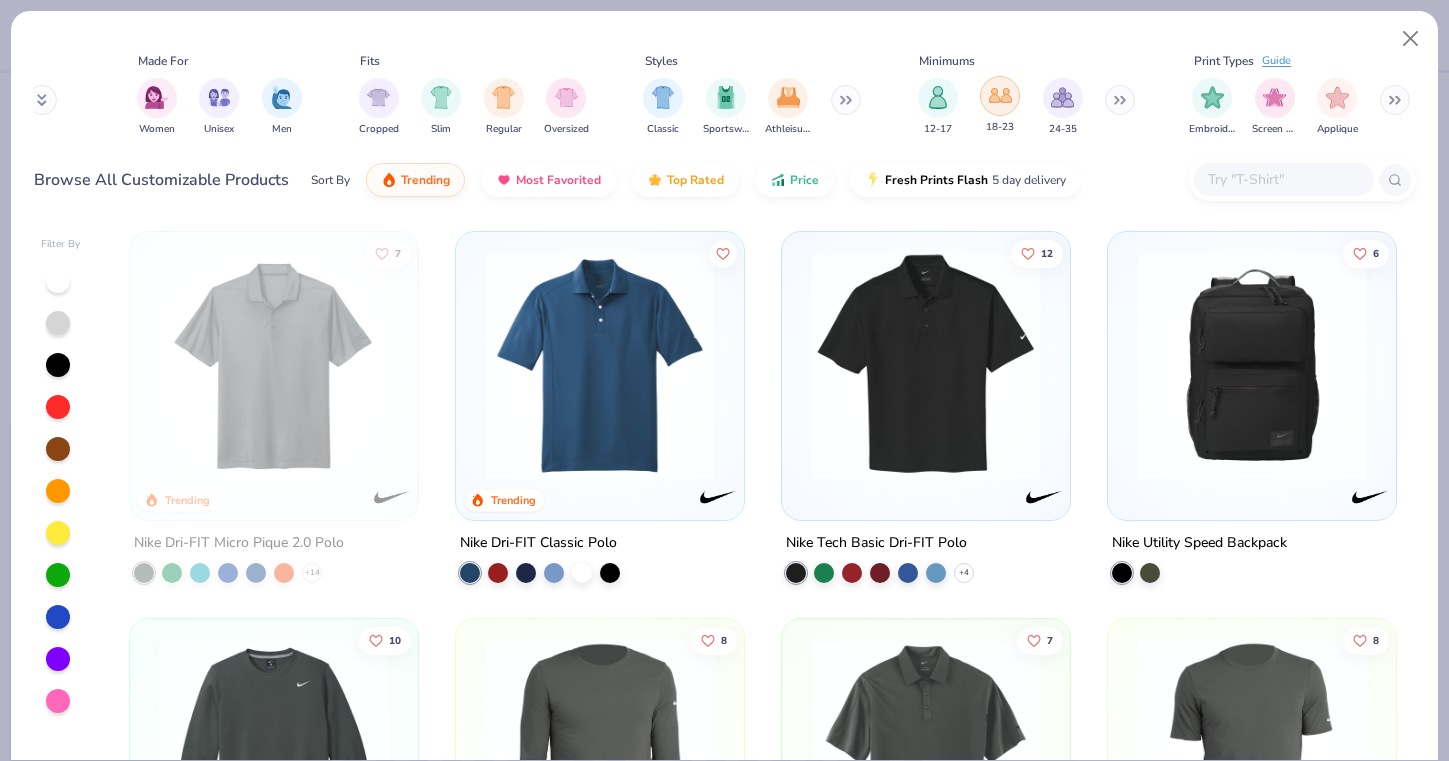 scroll, scrollTop: 0, scrollLeft: 981, axis: horizontal 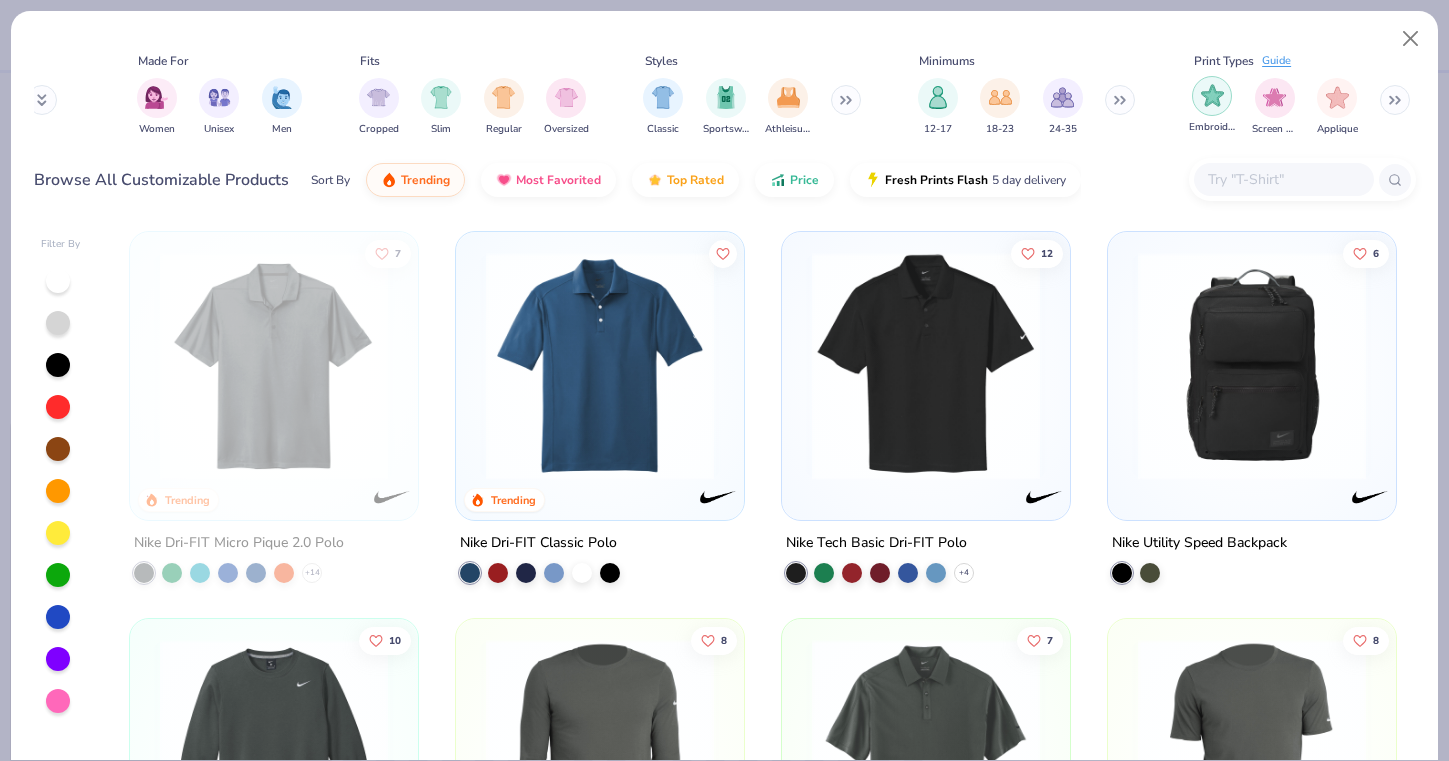 click at bounding box center (1212, 96) 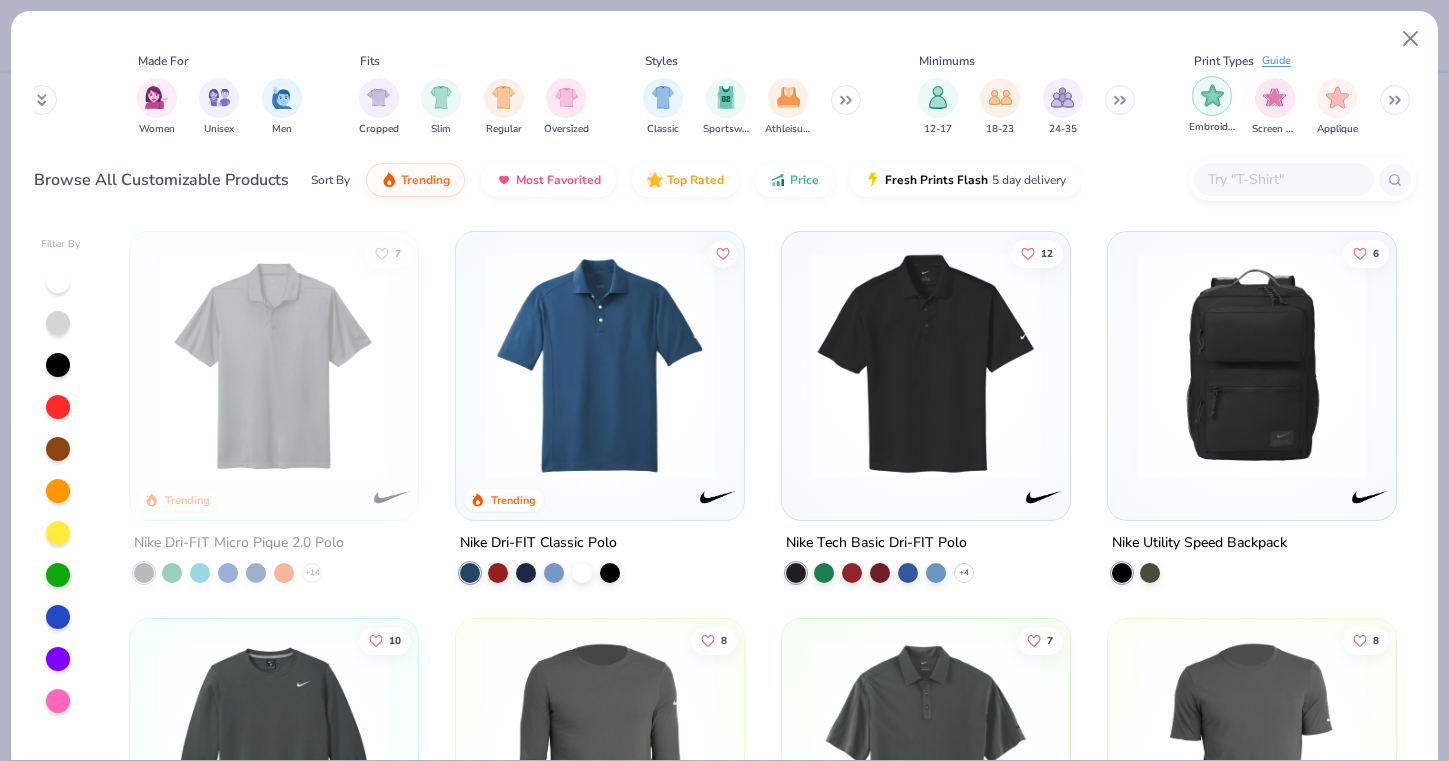 type on "x" 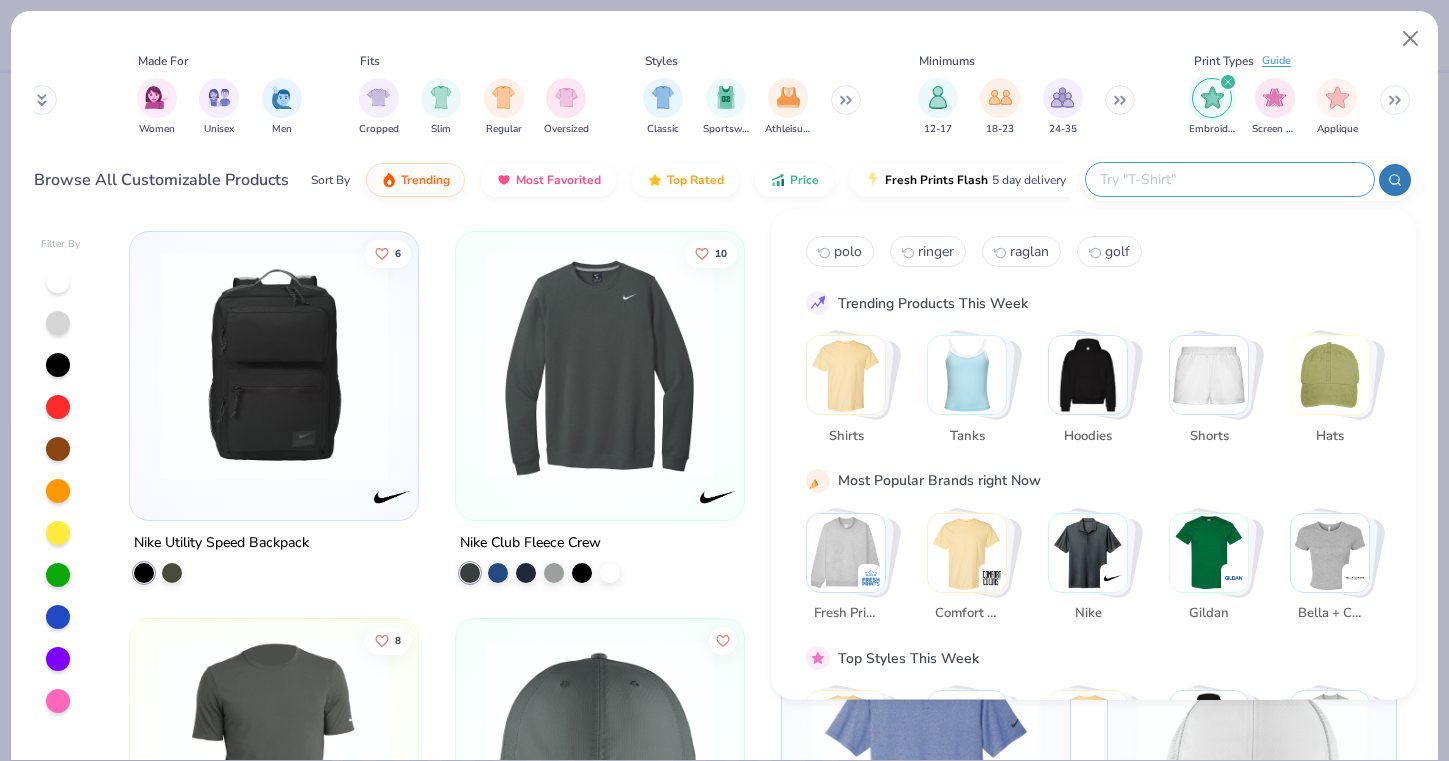 click at bounding box center [1229, 179] 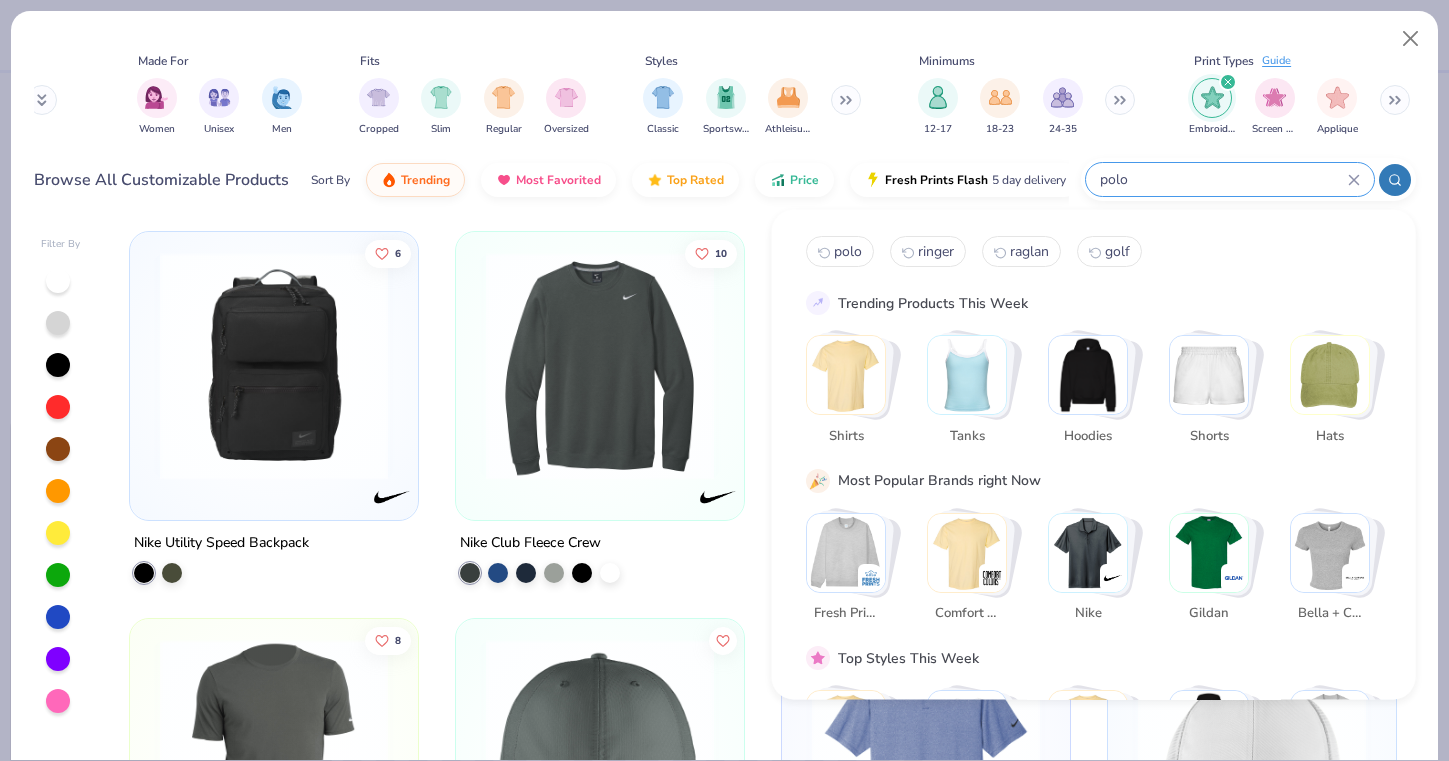 type on "polo" 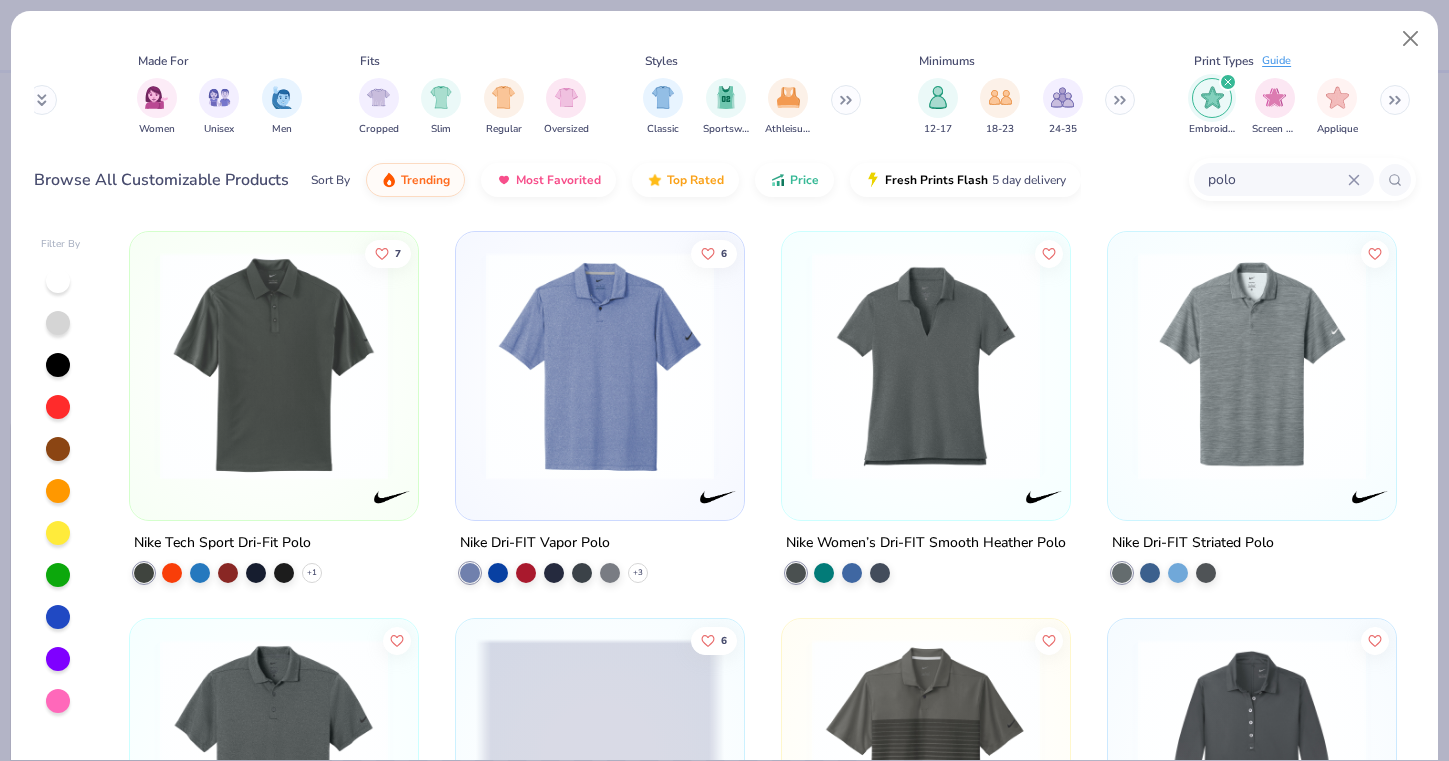 click at bounding box center [600, 366] 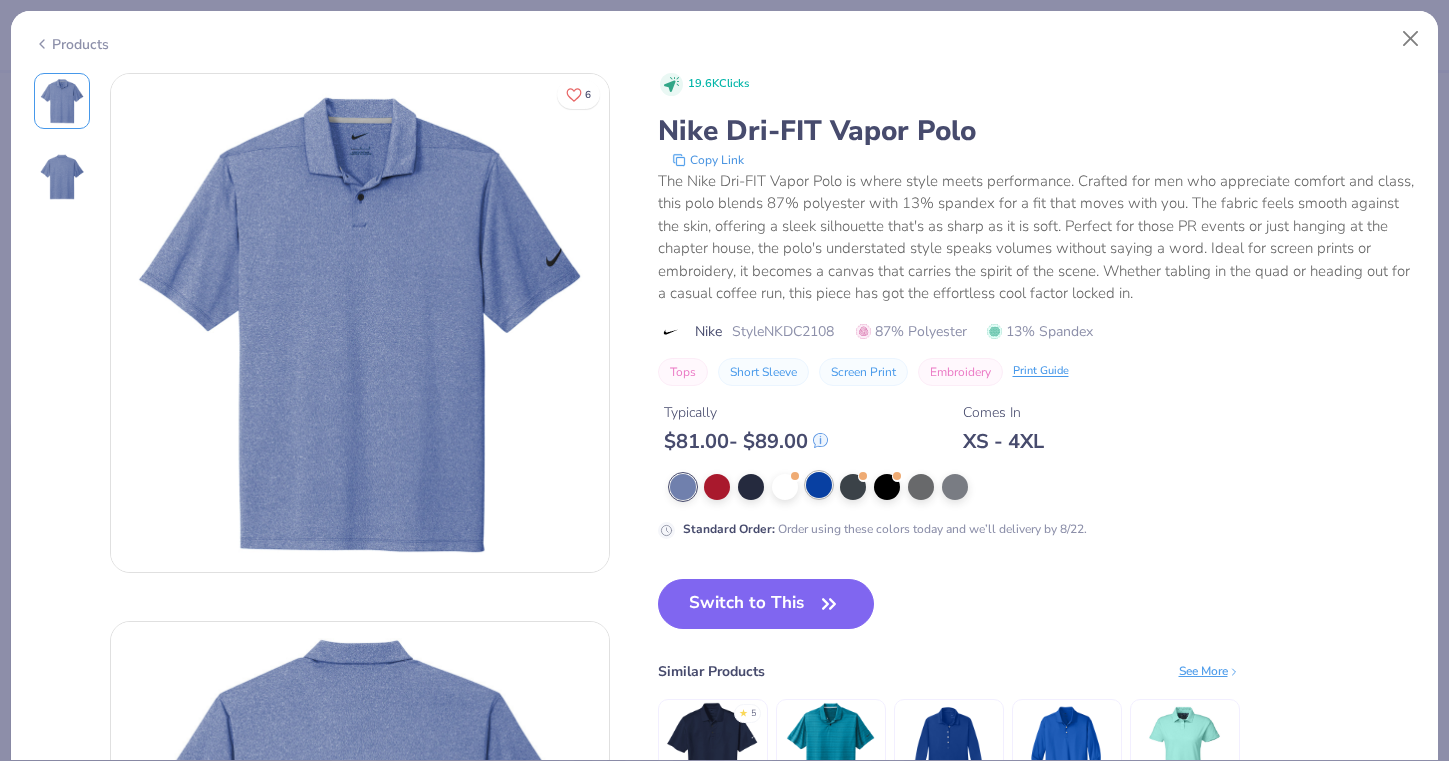 click at bounding box center (819, 485) 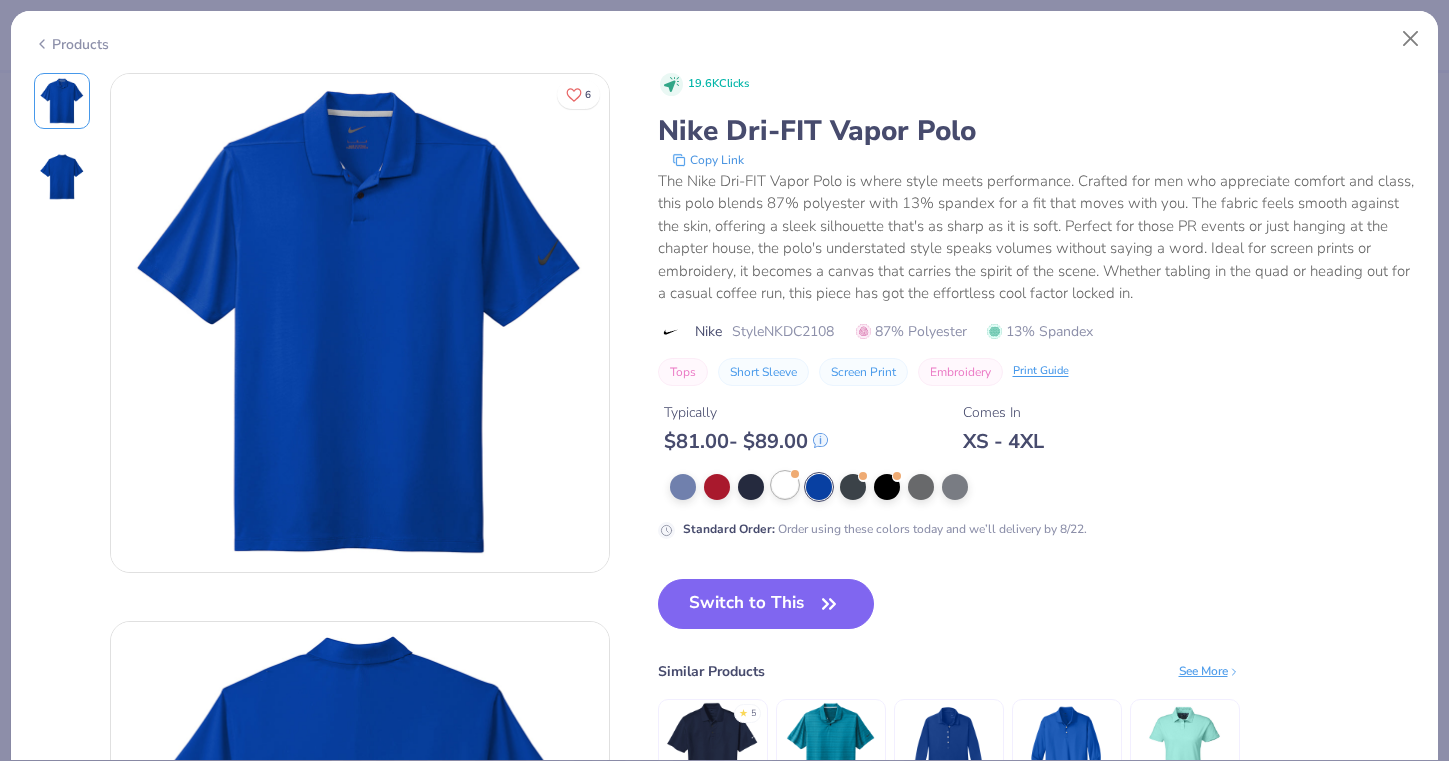 click at bounding box center (785, 485) 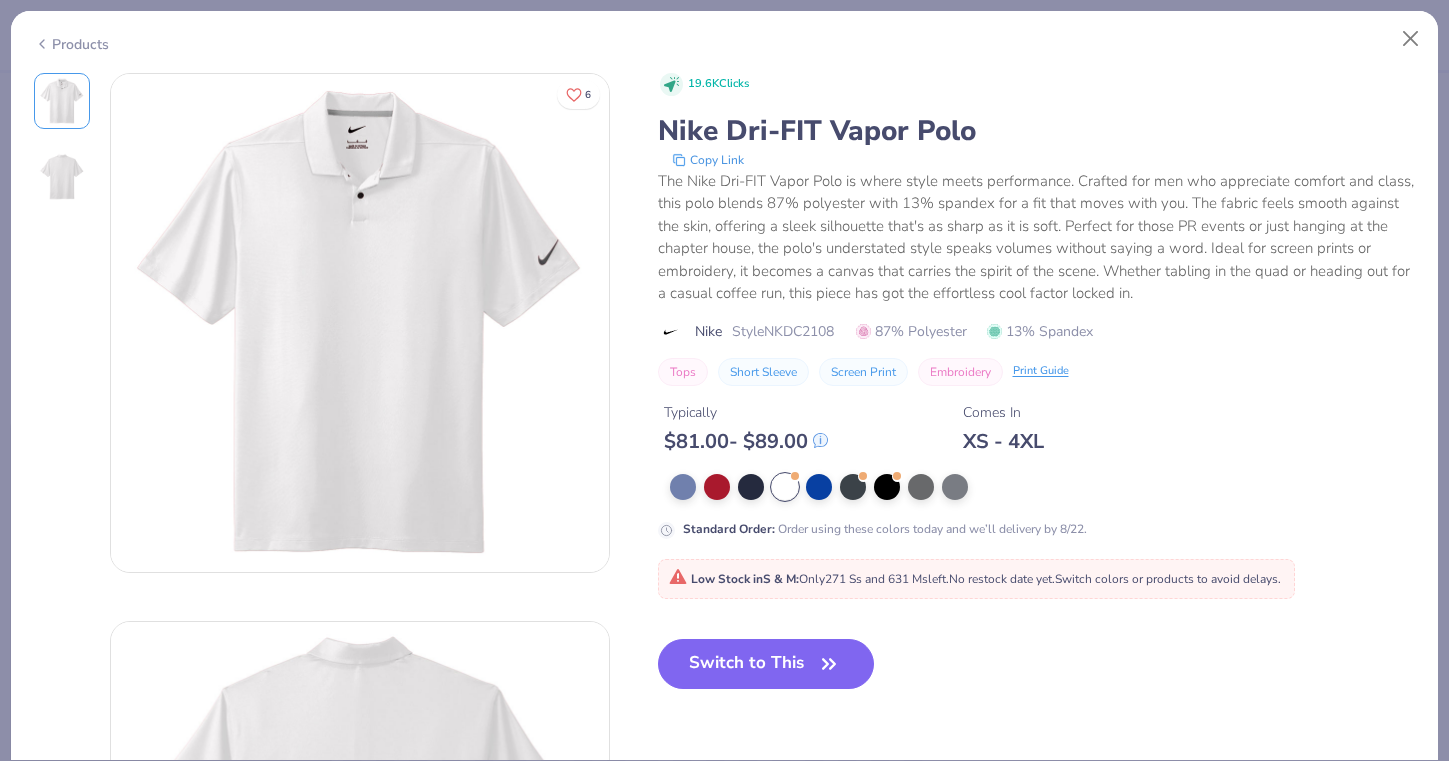 click on "Products" at bounding box center [71, 44] 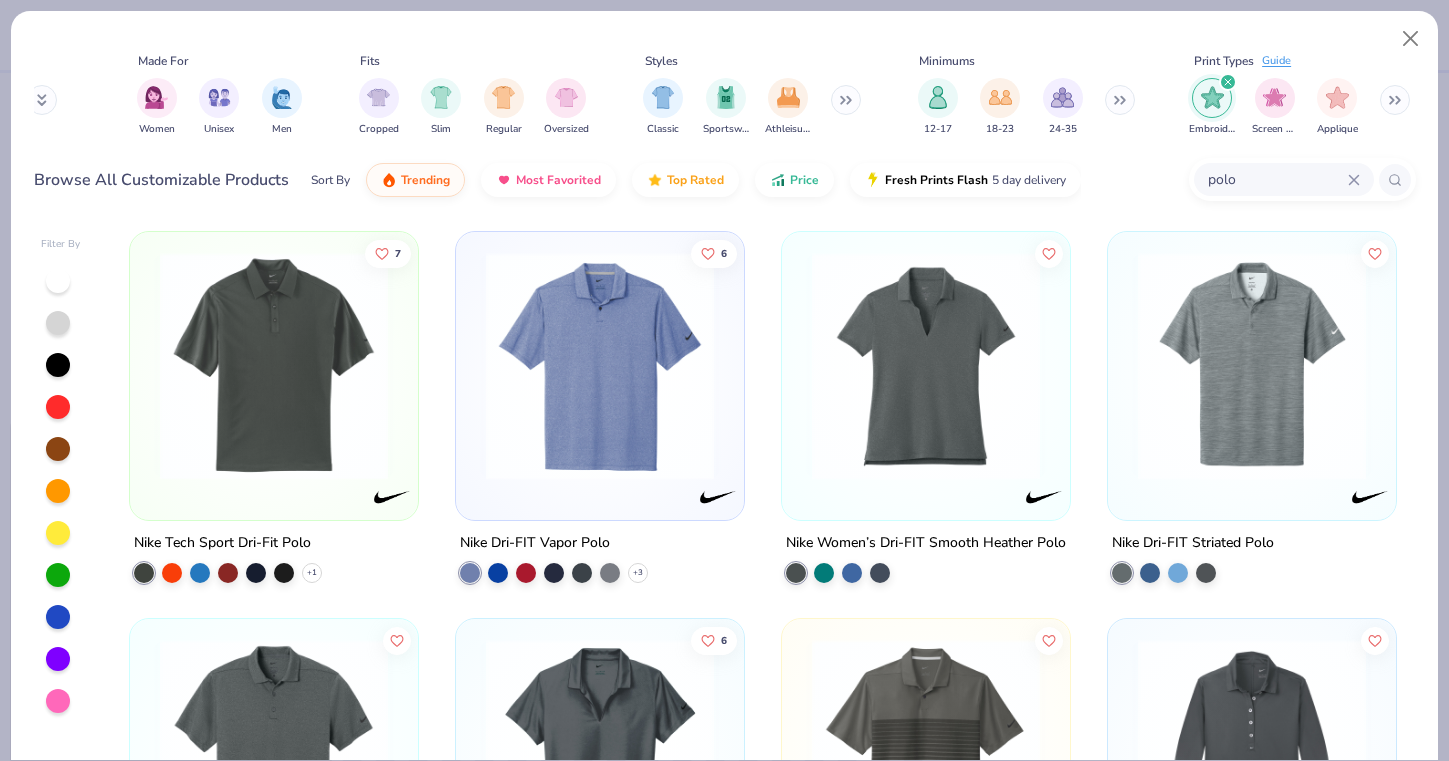 scroll, scrollTop: 0, scrollLeft: 0, axis: both 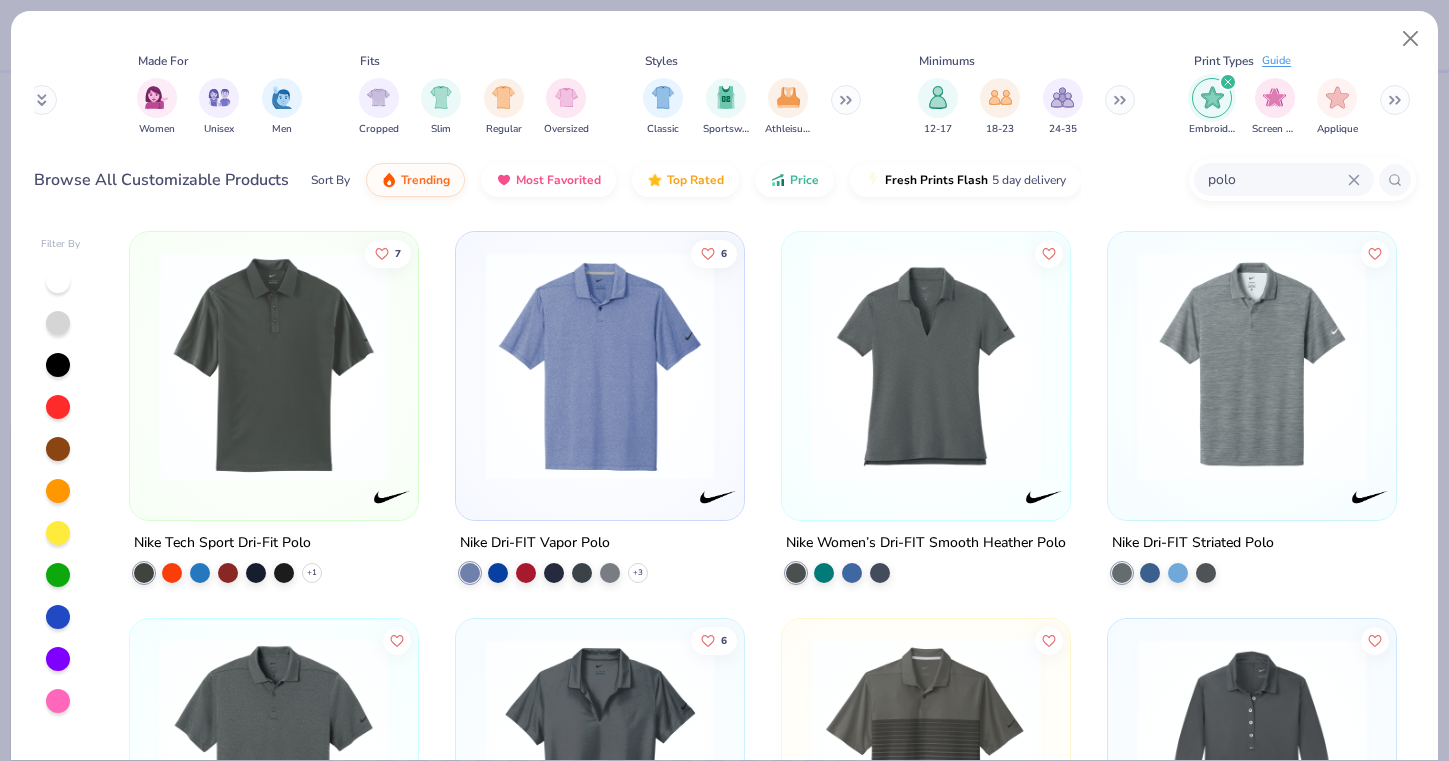 click at bounding box center (274, 366) 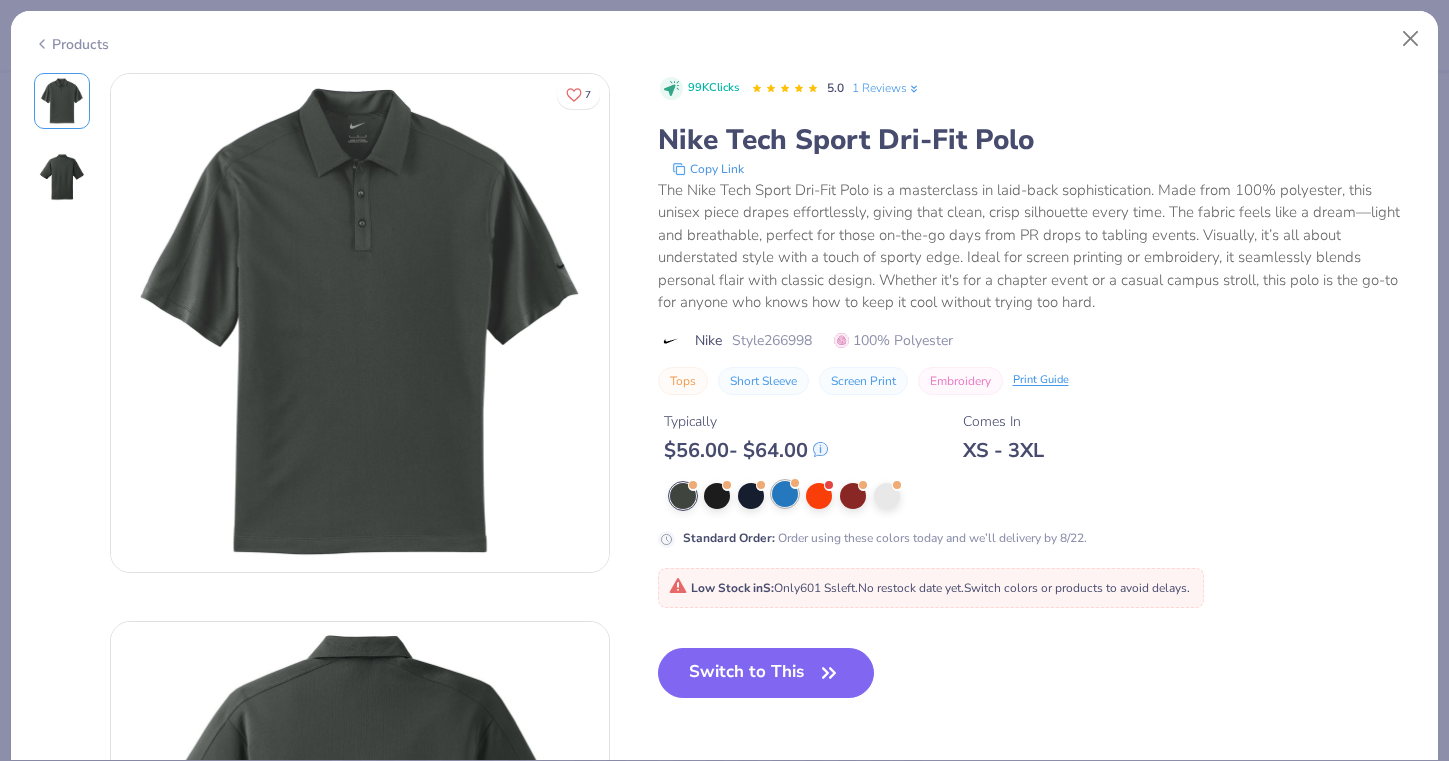 click at bounding box center (785, 494) 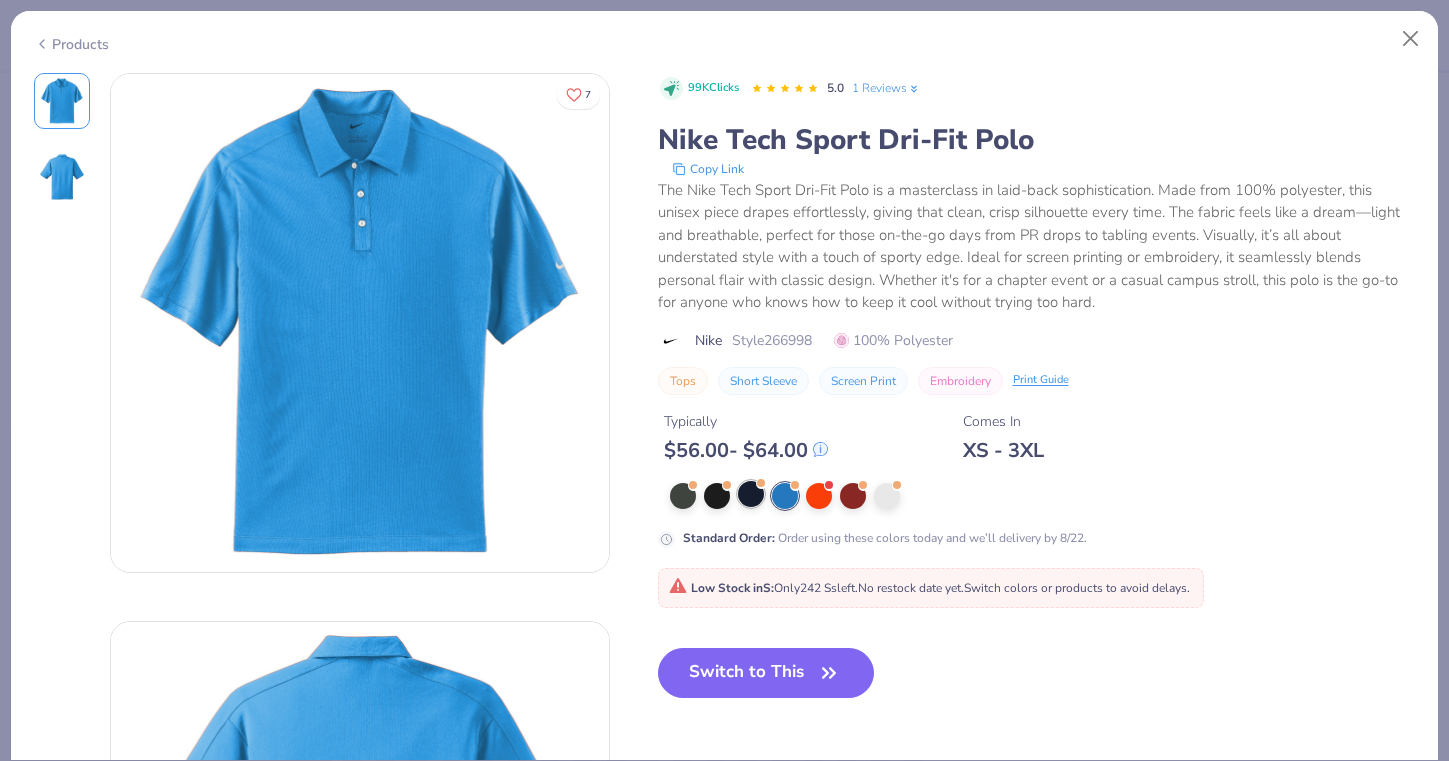 click at bounding box center [751, 494] 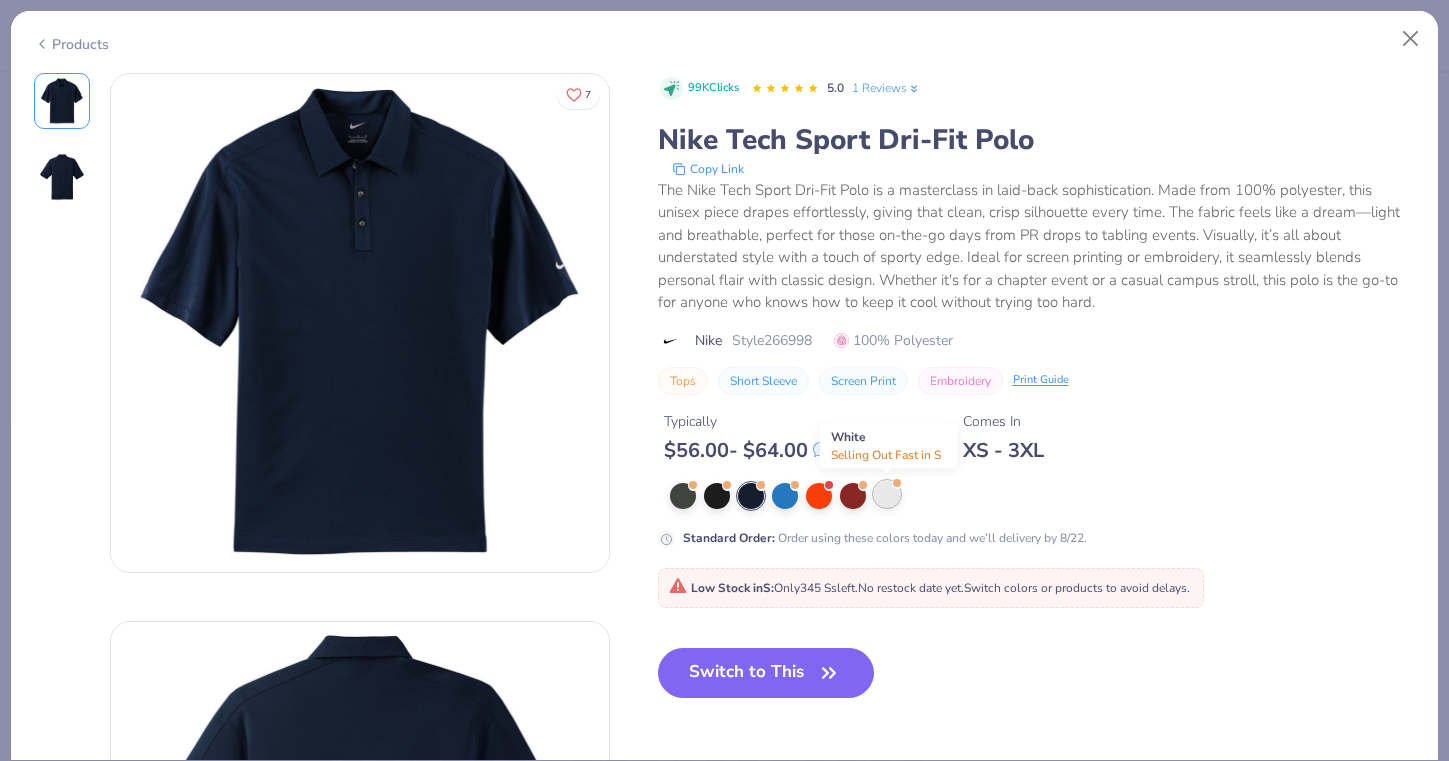 click at bounding box center (887, 494) 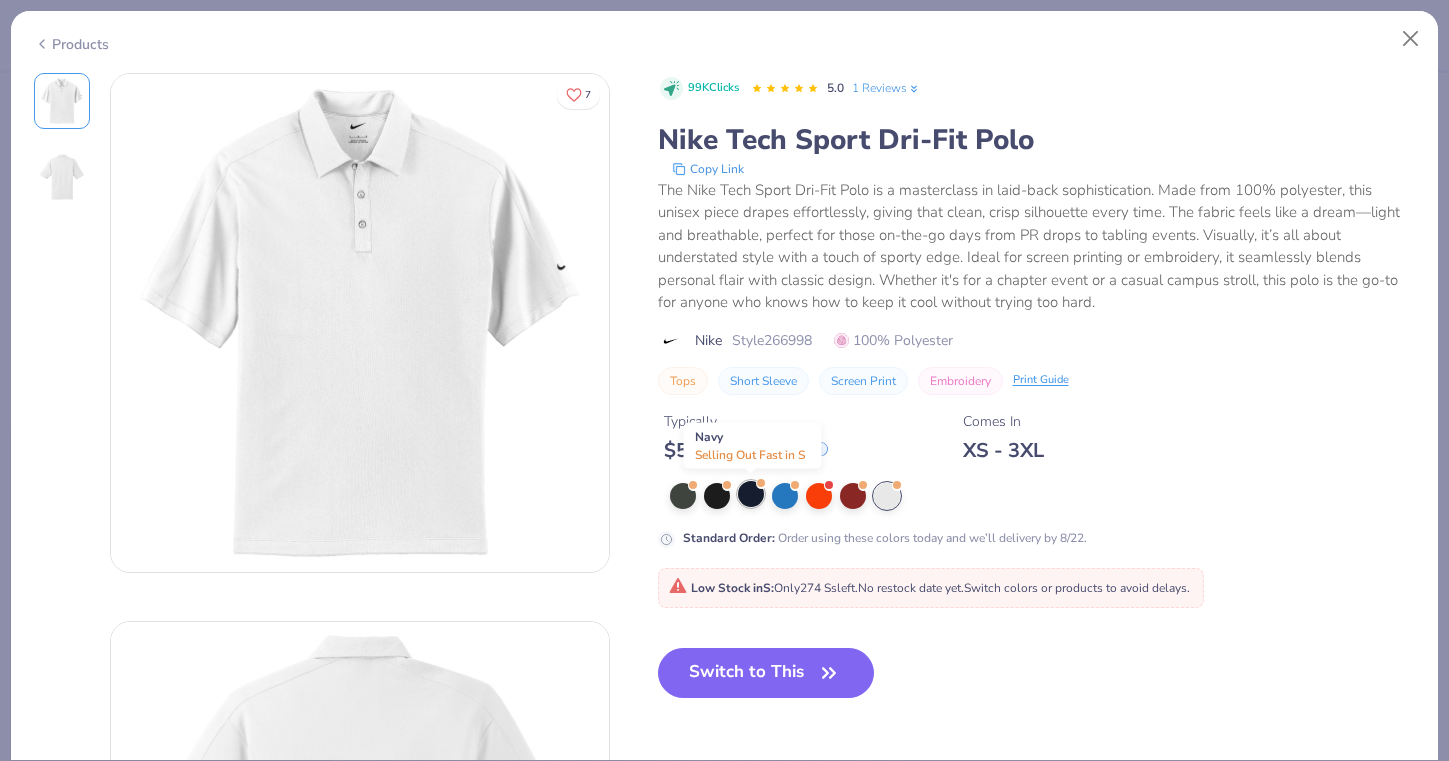click at bounding box center [751, 494] 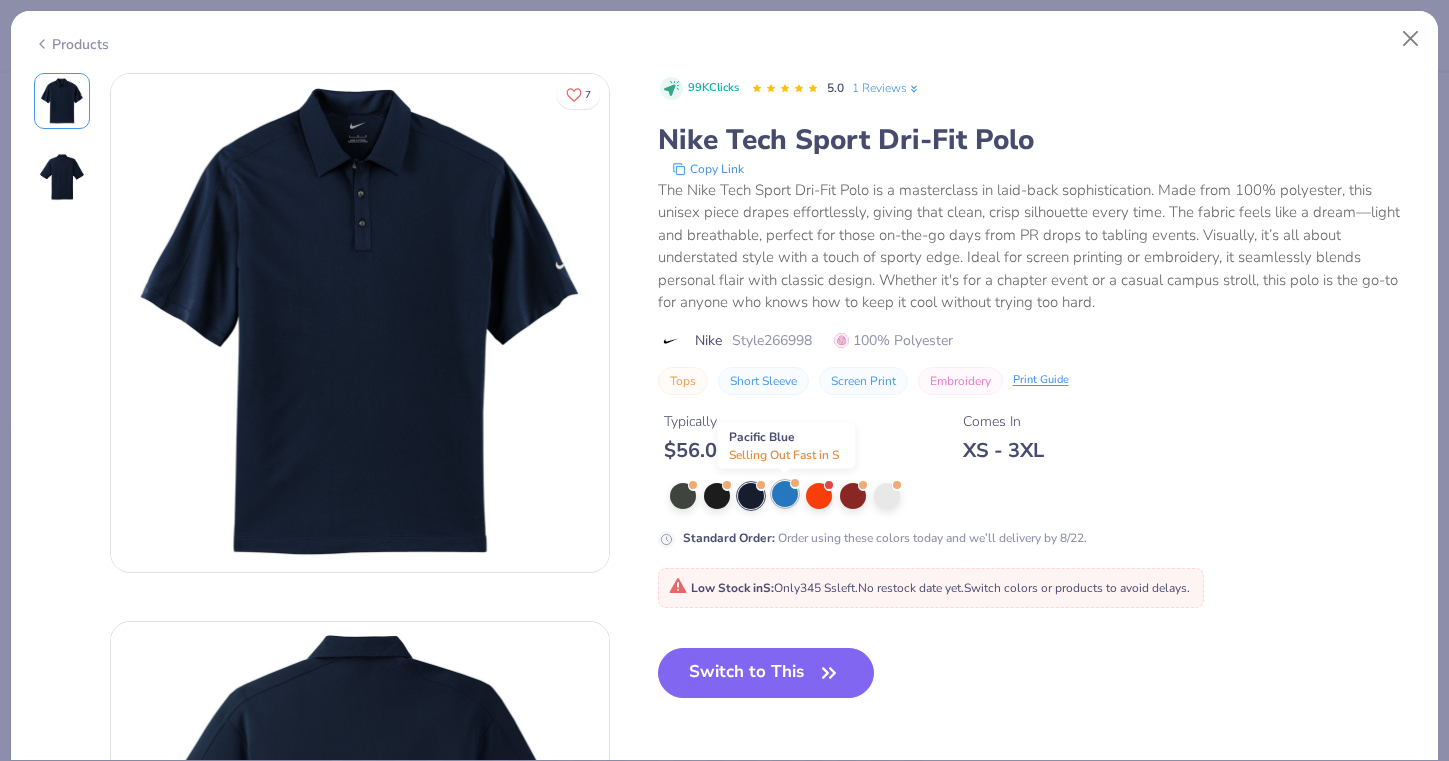 click at bounding box center (785, 494) 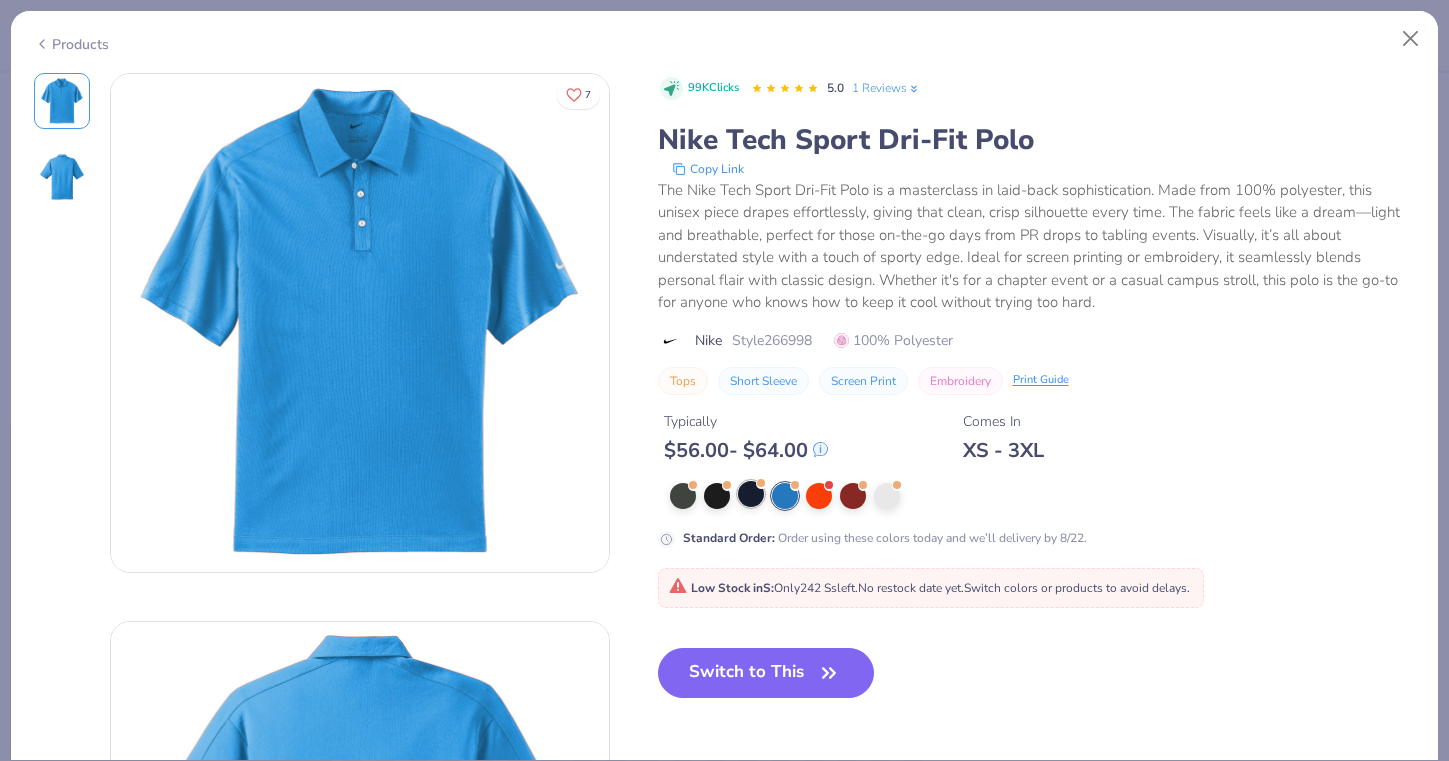 click at bounding box center (751, 494) 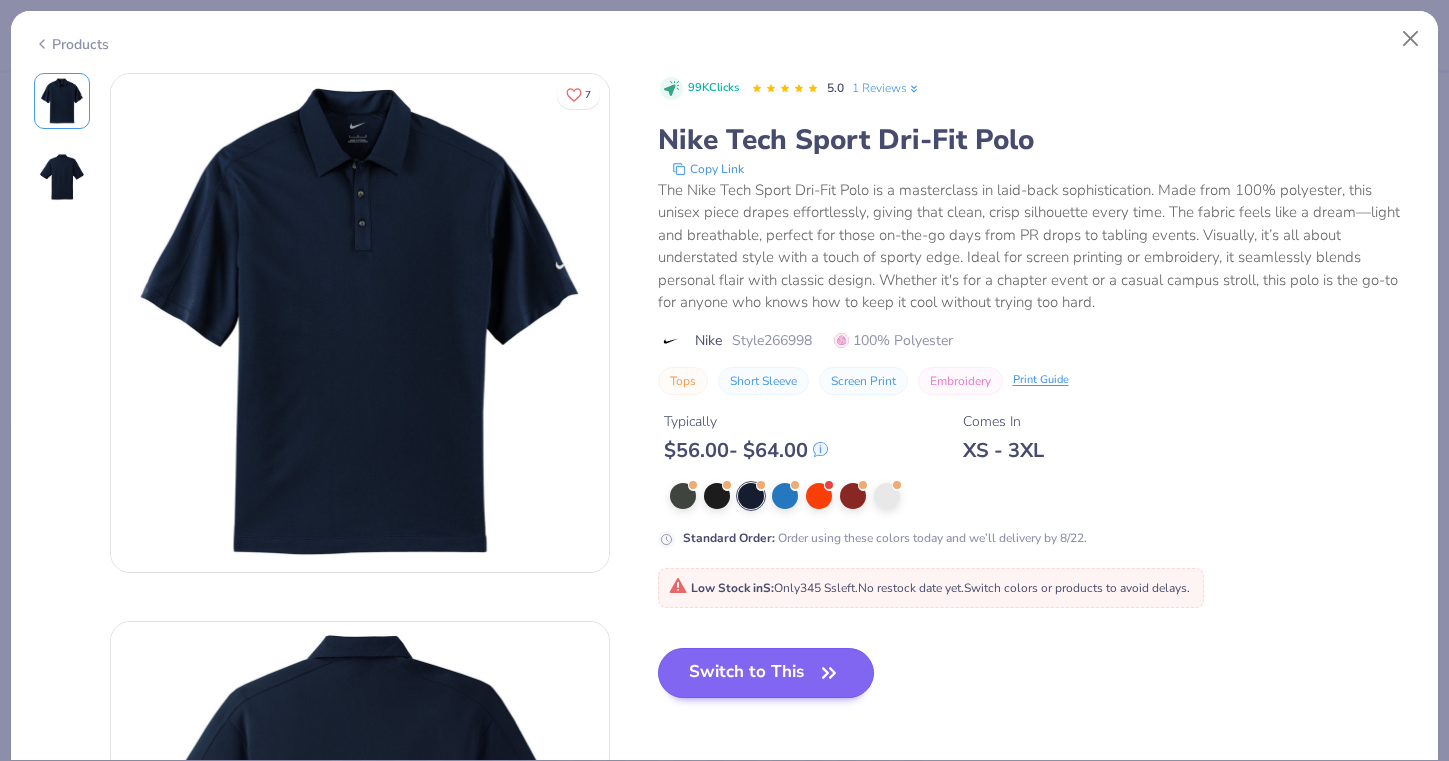 click on "Switch to This" at bounding box center [766, 673] 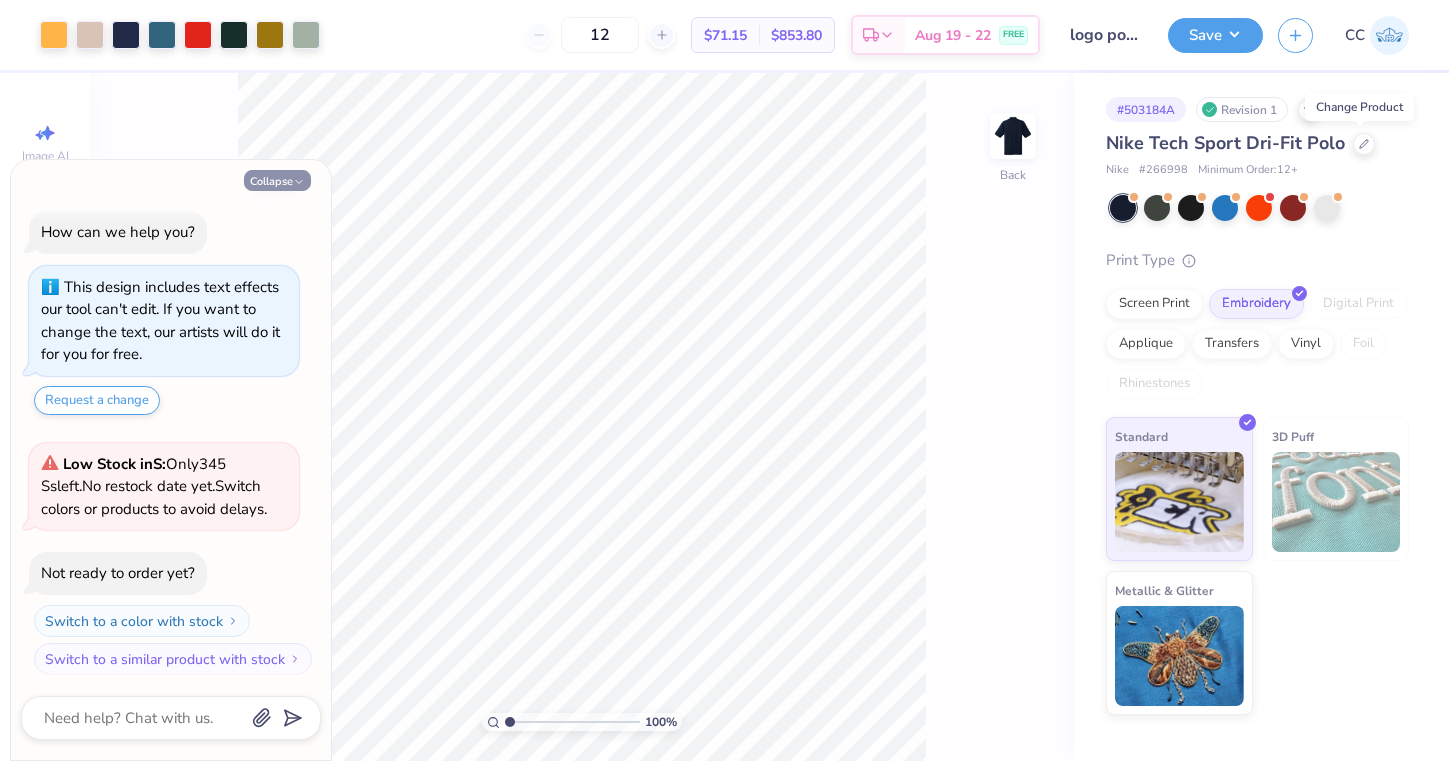click on "Collapse" at bounding box center (277, 180) 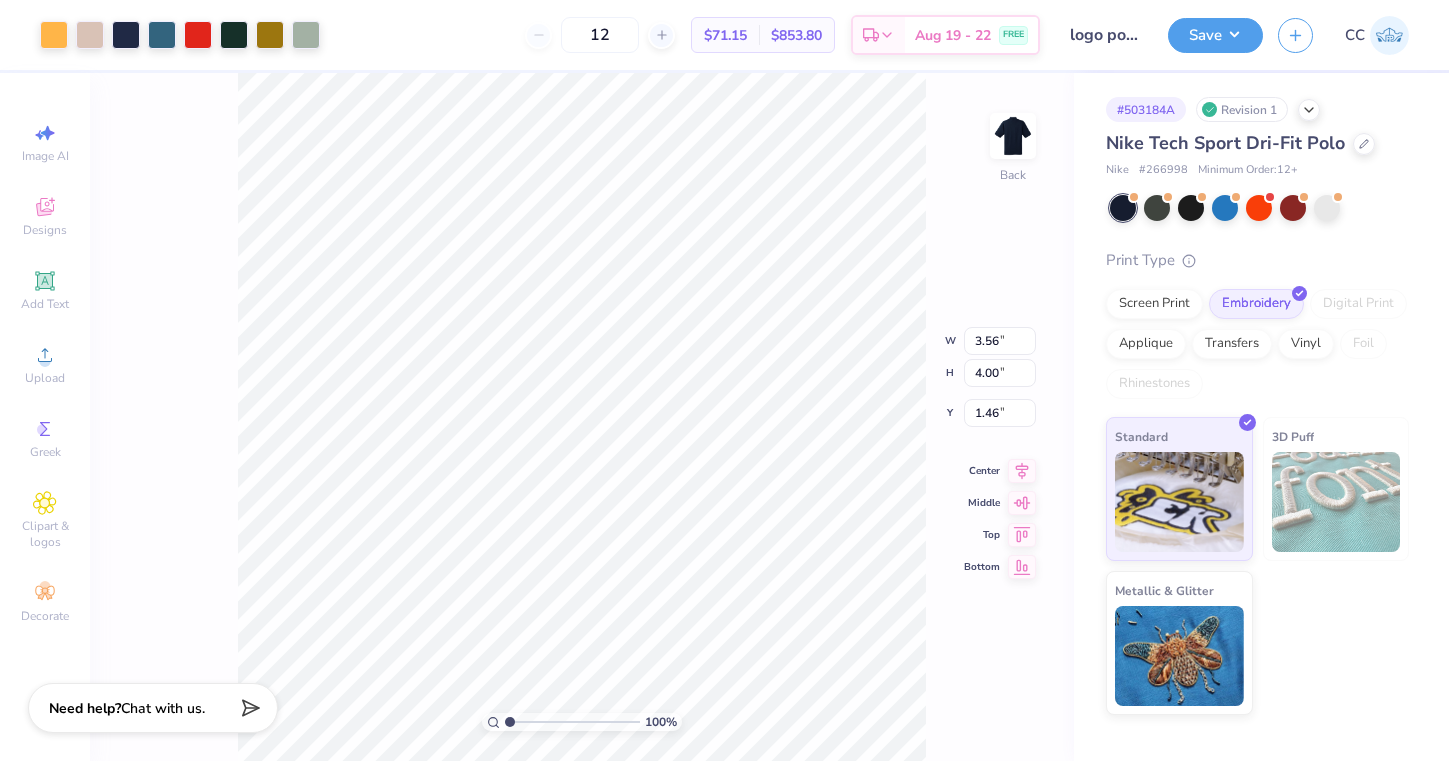 type on "1.51" 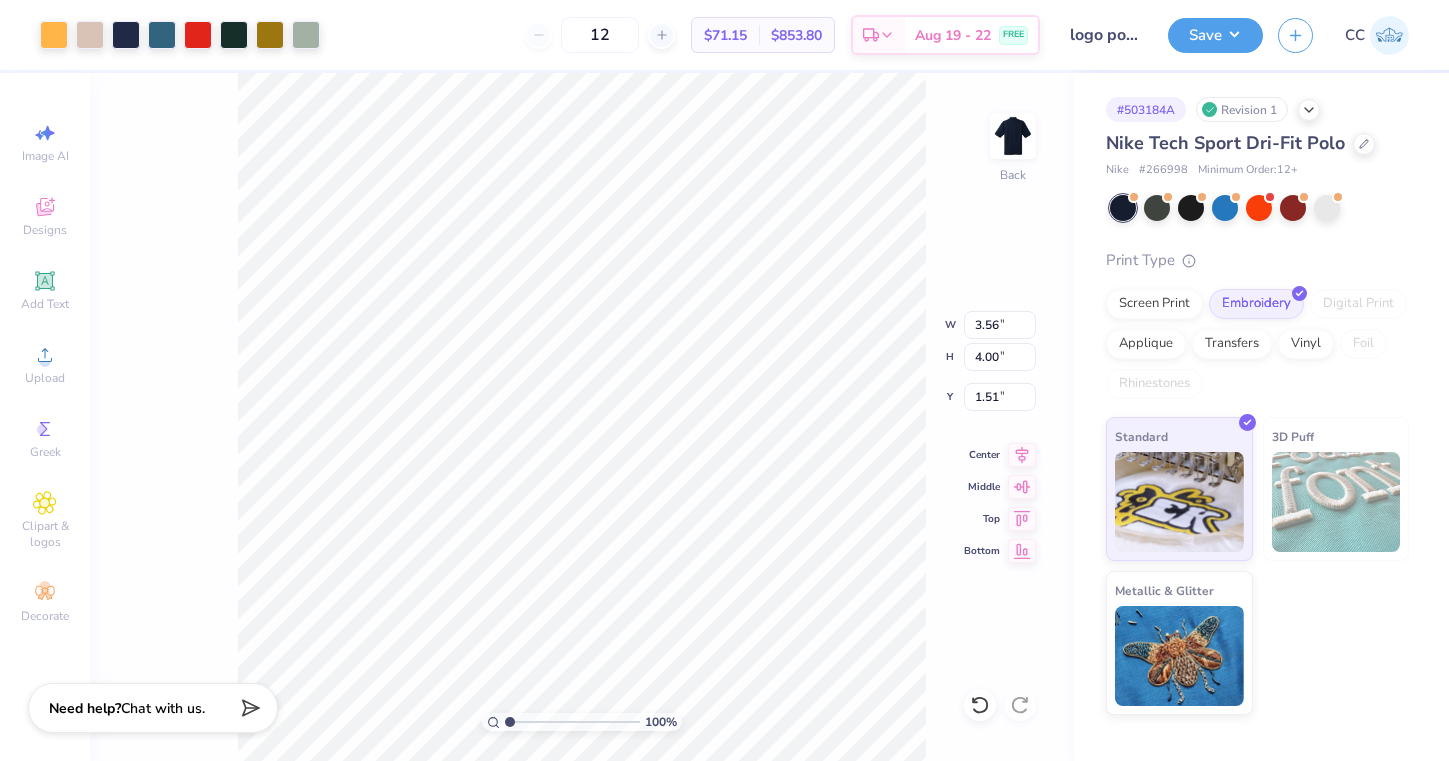click on "100  % Back W 3.56 3.56 " H 4.00 4.00 " Y 1.51 1.51 " Center Middle Top Bottom" at bounding box center (582, 417) 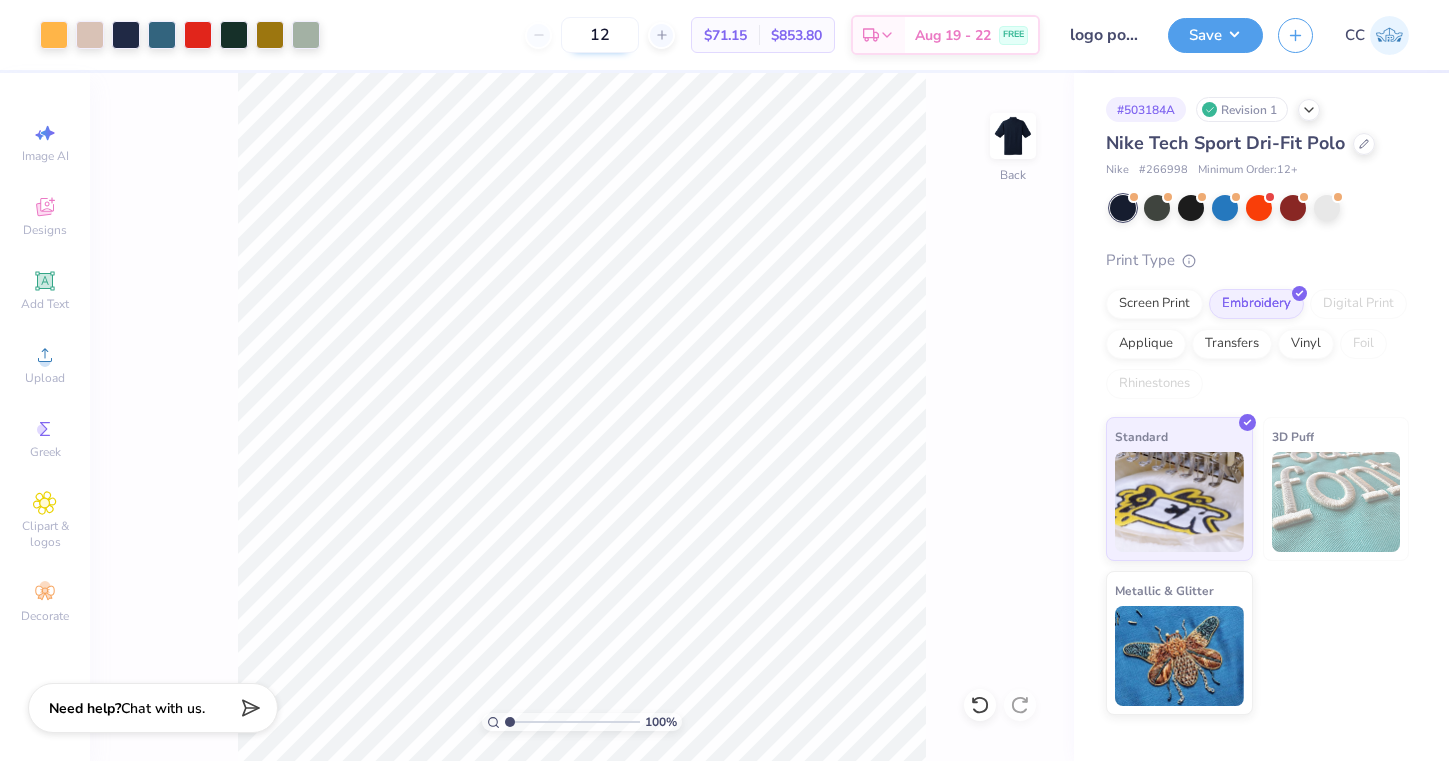click on "12" at bounding box center (600, 35) 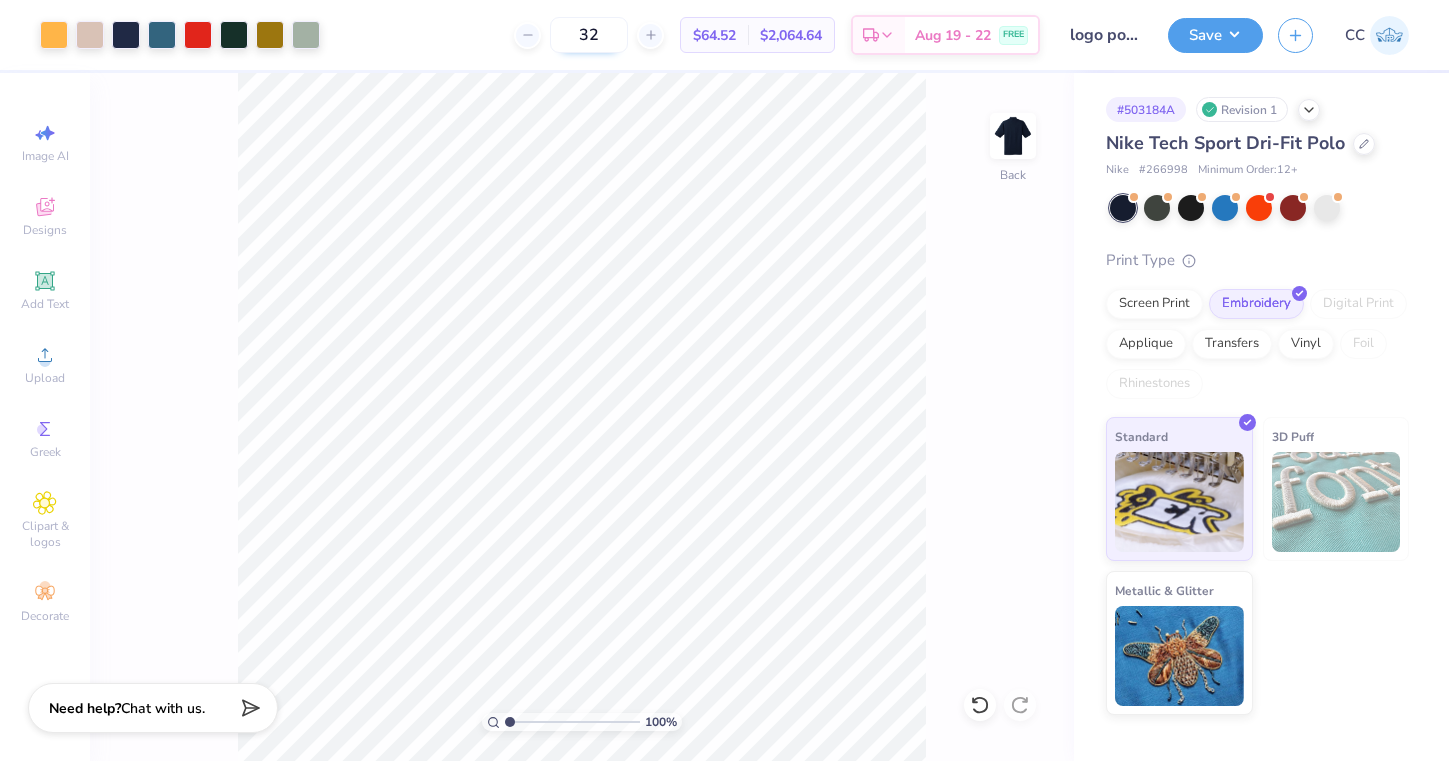 drag, startPoint x: 592, startPoint y: 33, endPoint x: 562, endPoint y: 28, distance: 30.413813 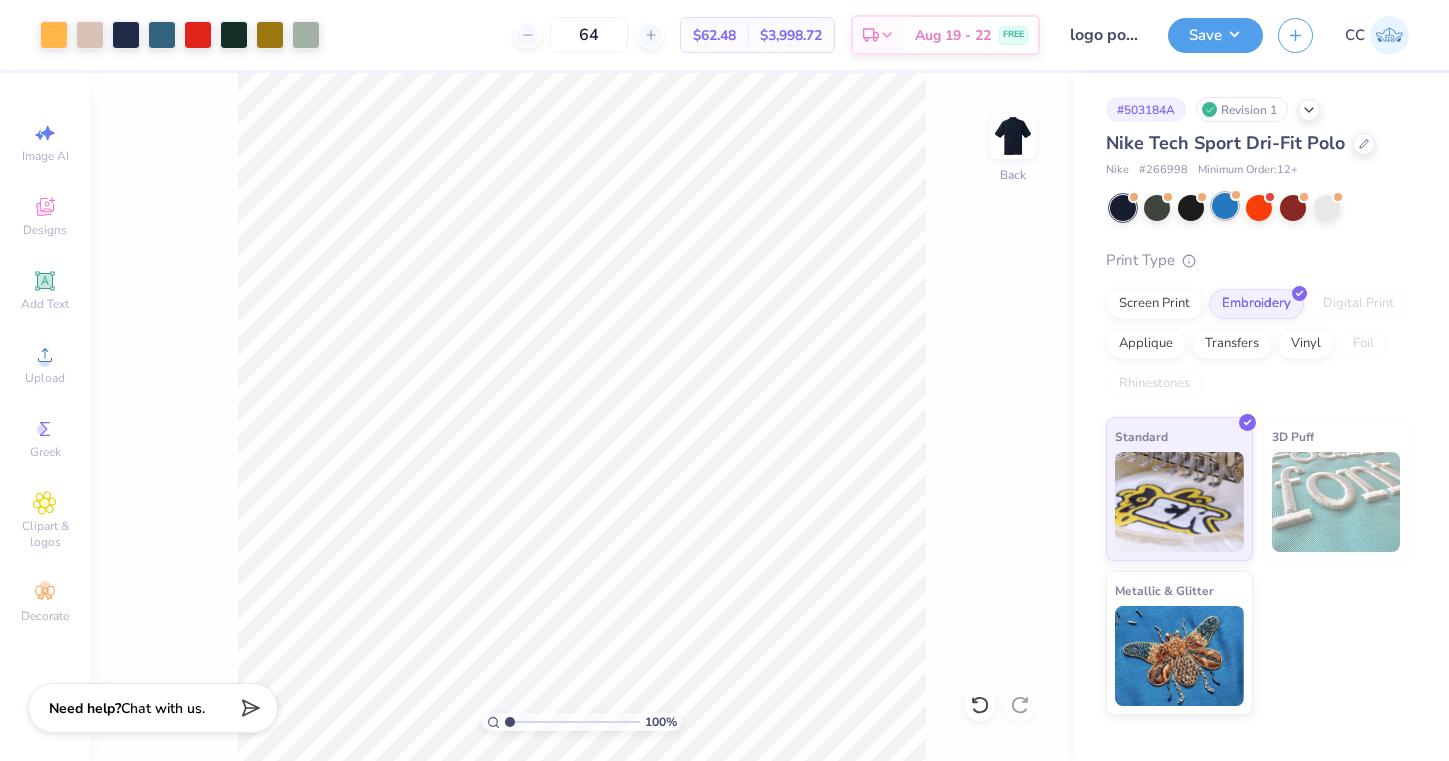 type on "64" 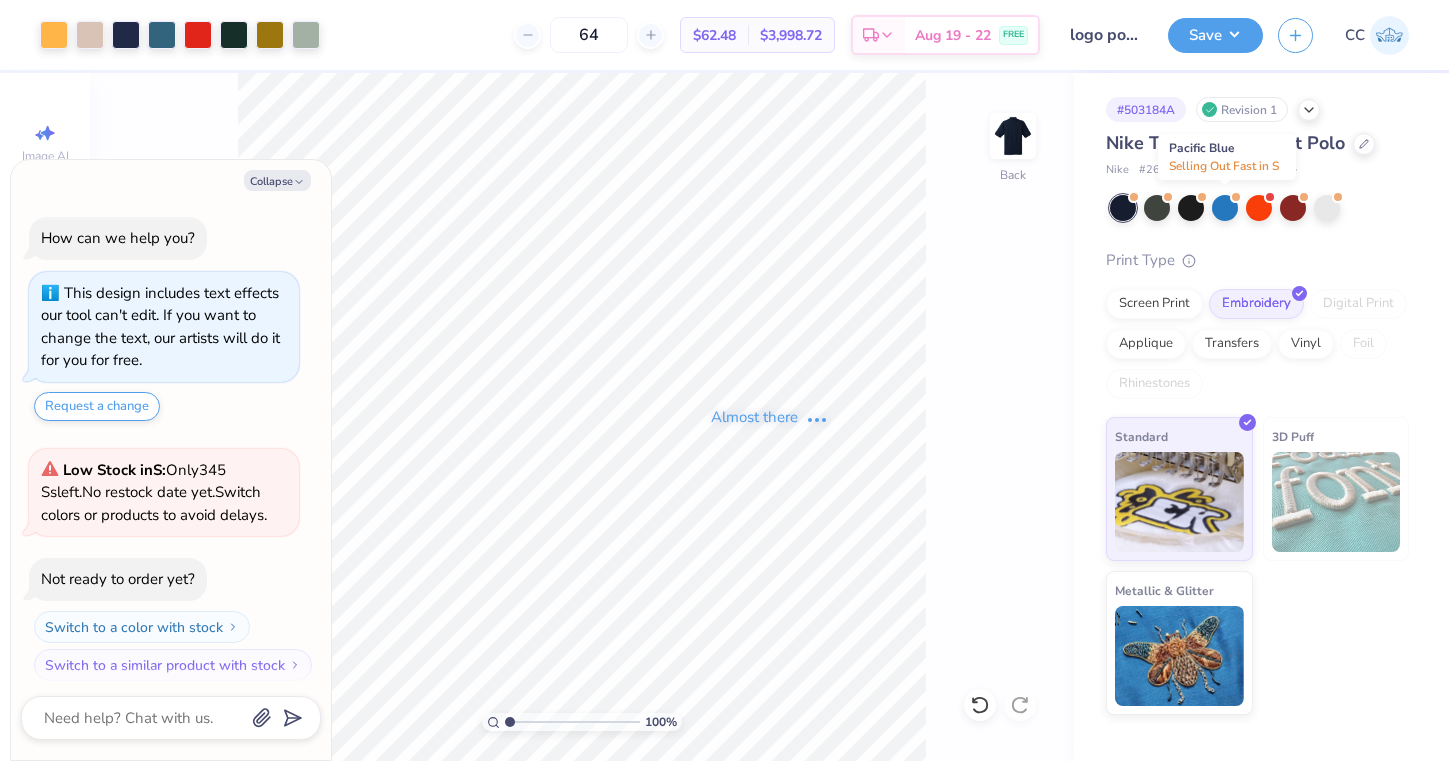 scroll, scrollTop: 264, scrollLeft: 0, axis: vertical 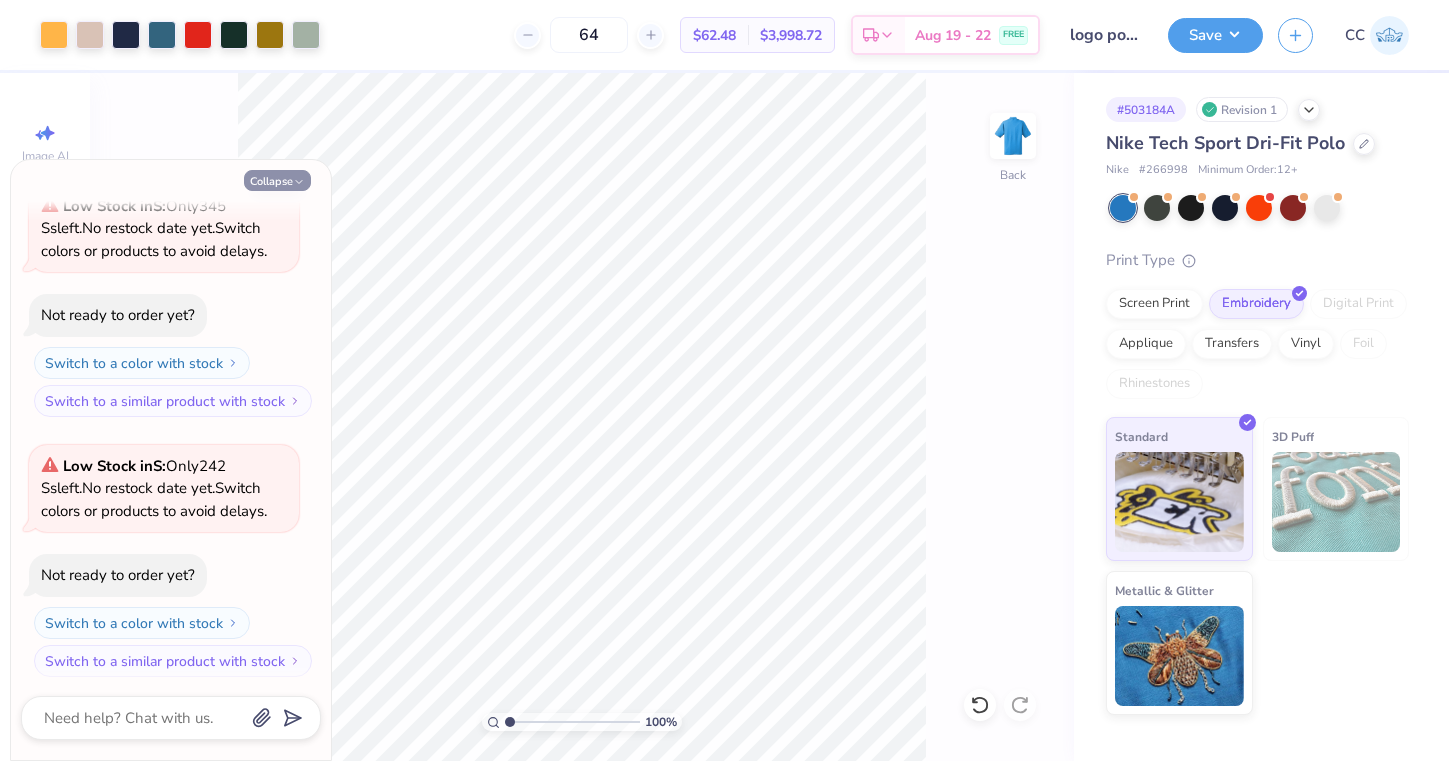 click on "Collapse" at bounding box center (277, 180) 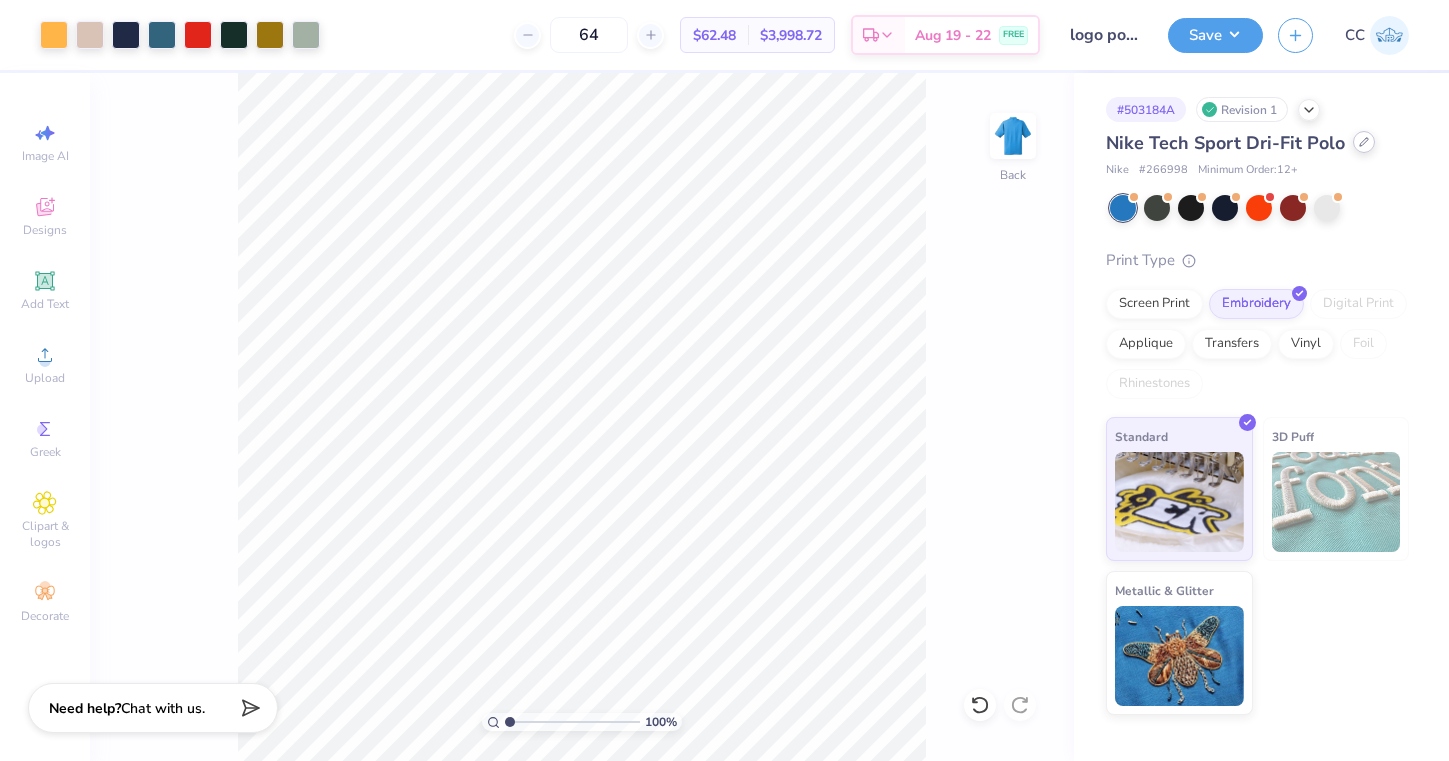 click at bounding box center (1364, 142) 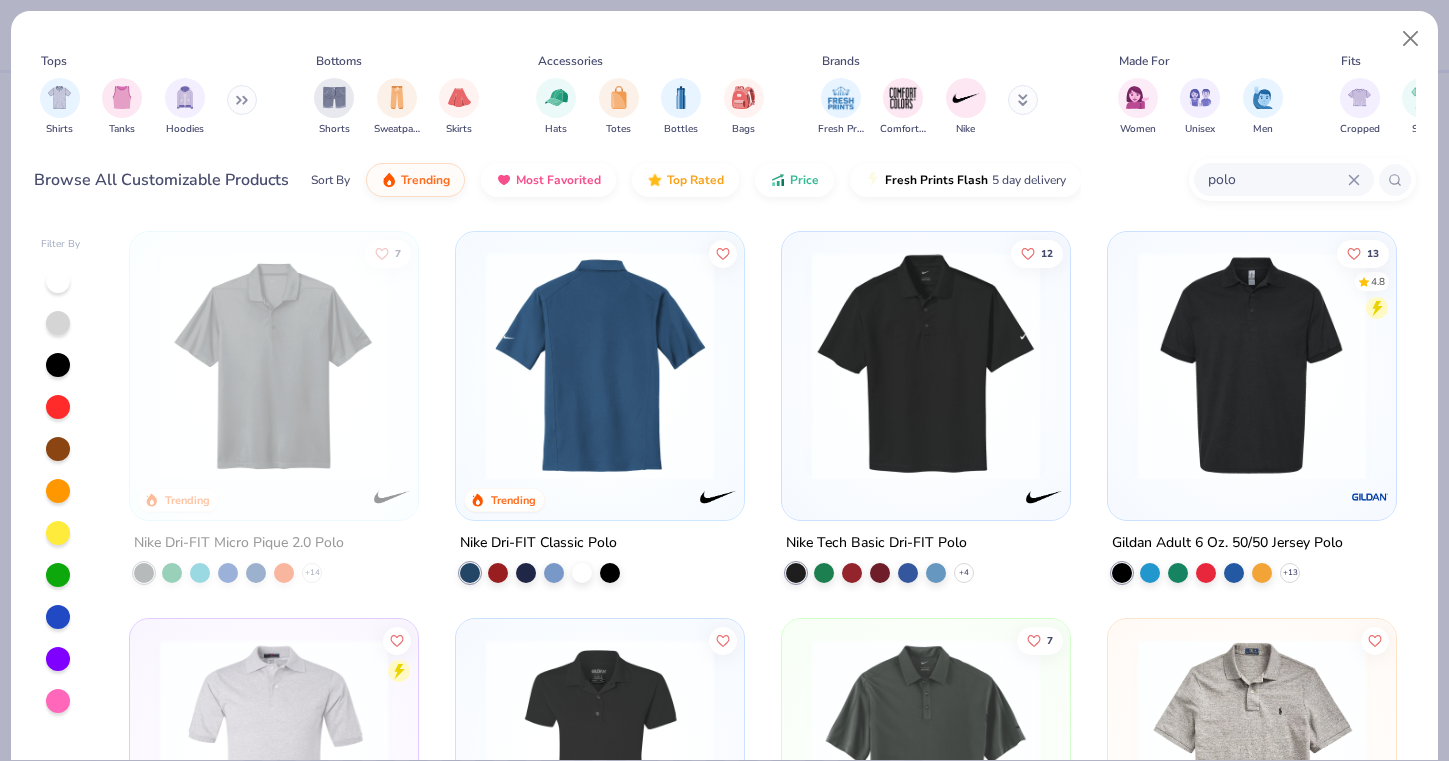 click at bounding box center [600, 366] 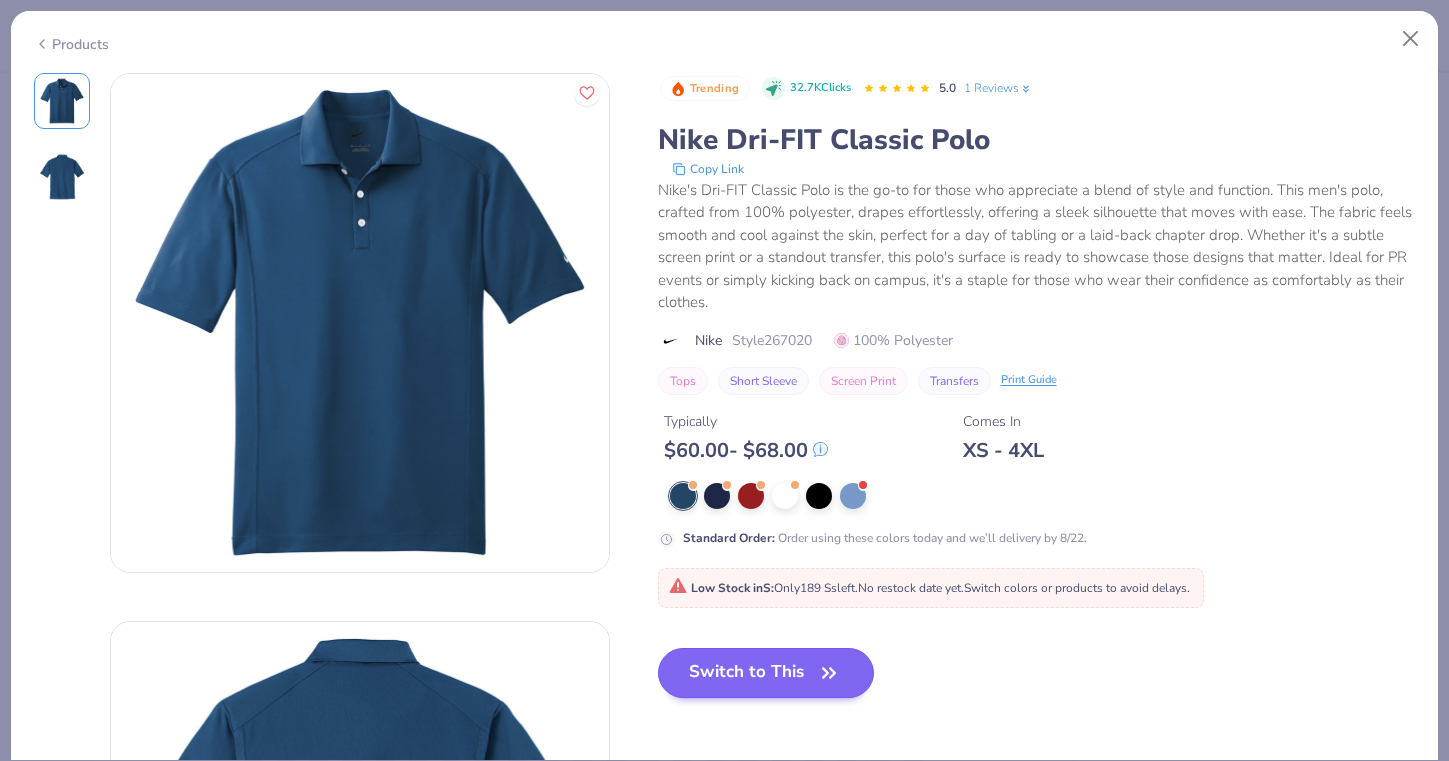 click on "Switch to This" at bounding box center [766, 673] 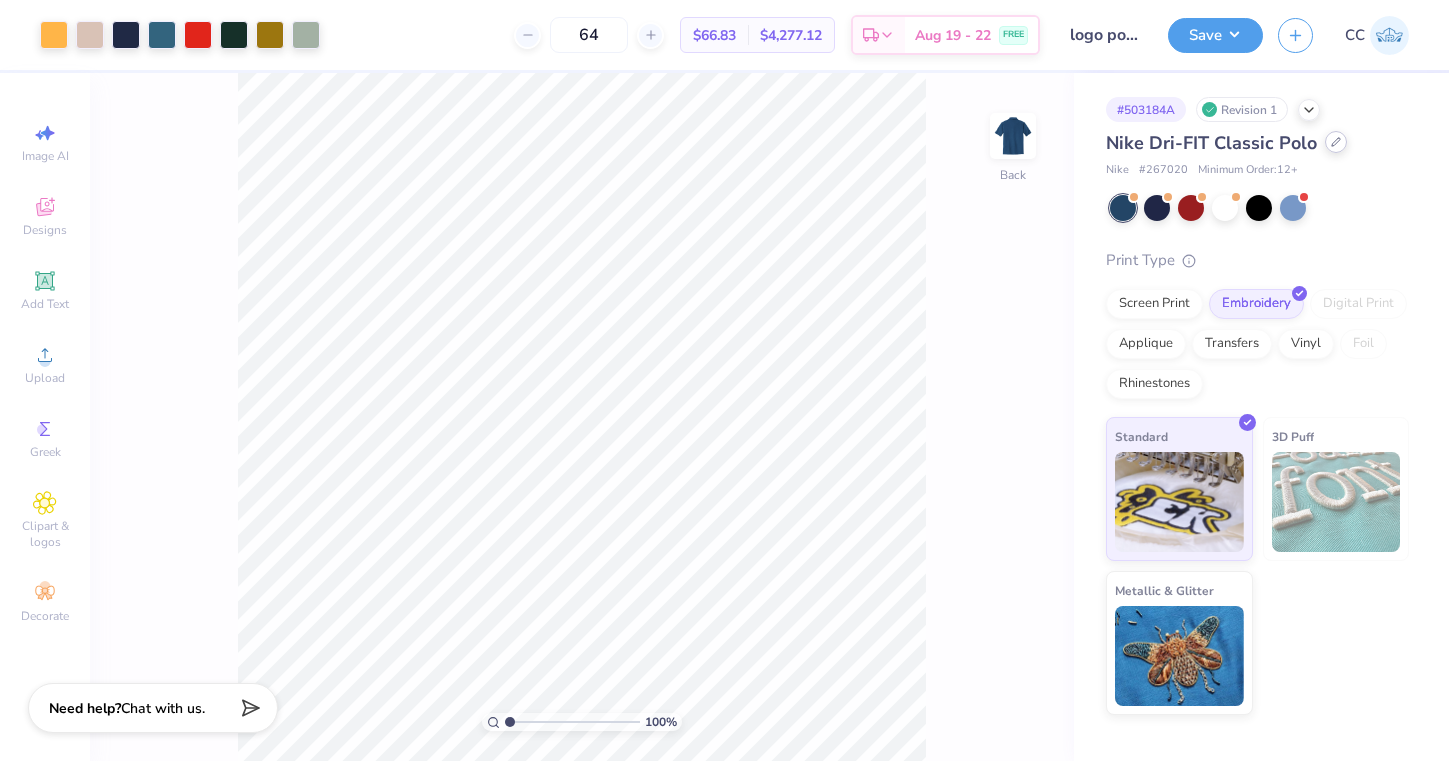 click 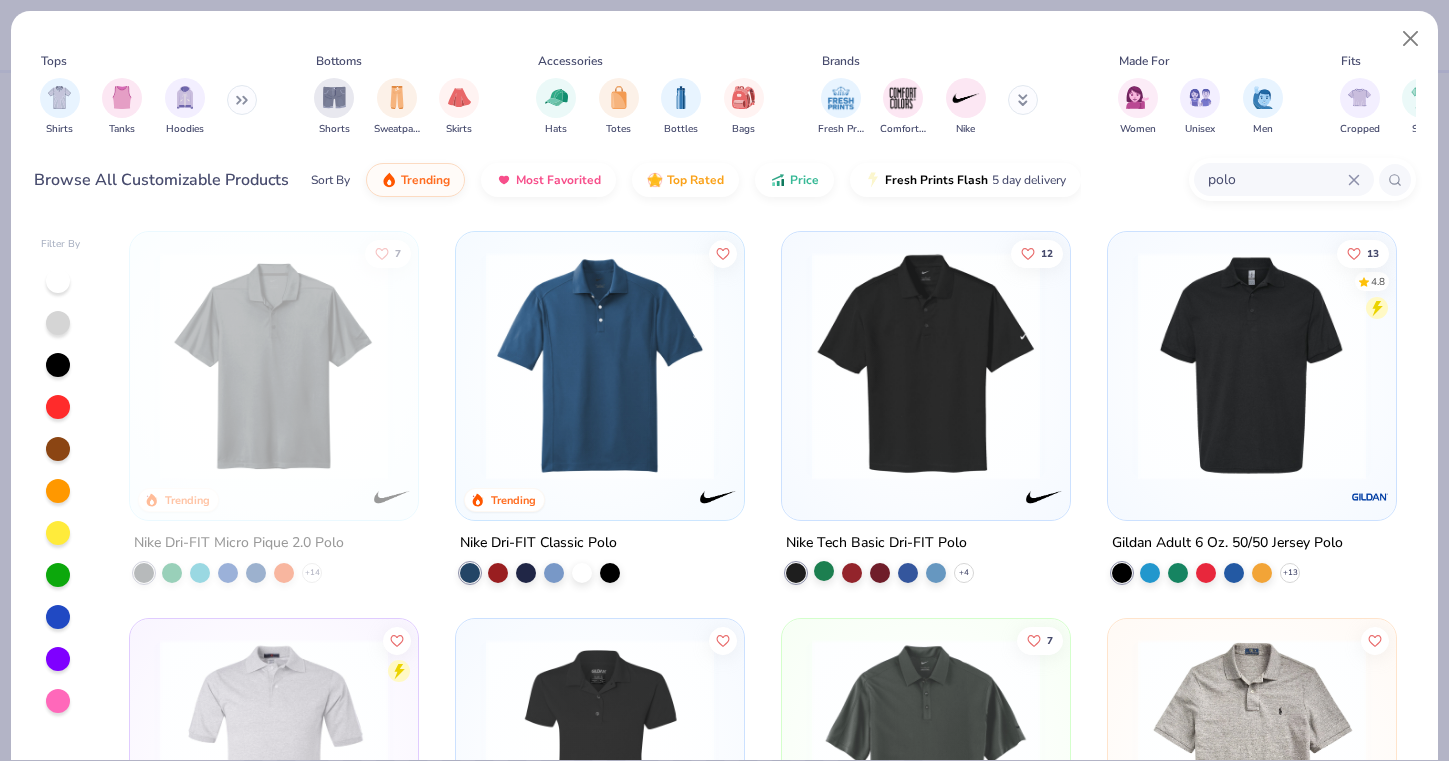 click at bounding box center (824, 571) 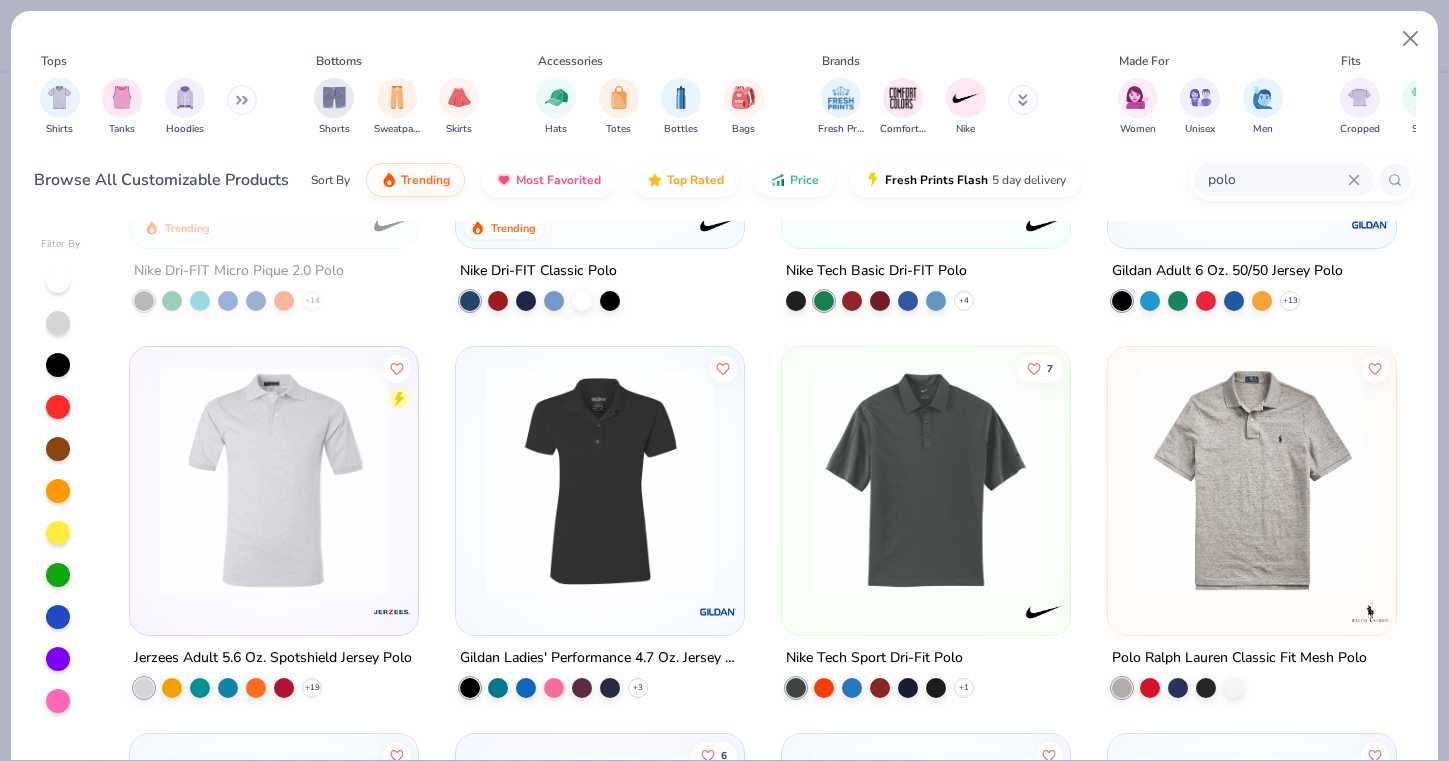 scroll, scrollTop: 286, scrollLeft: 0, axis: vertical 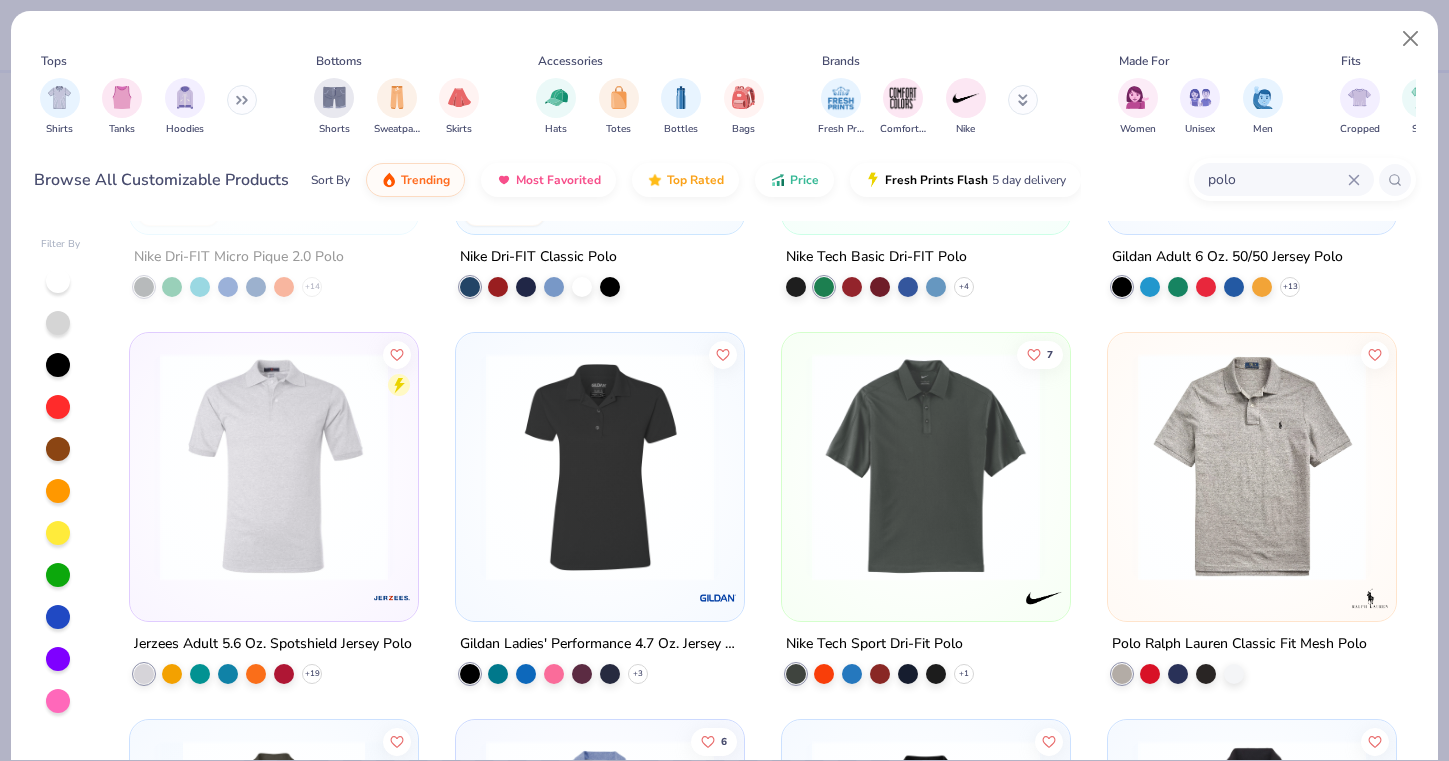click at bounding box center (926, 467) 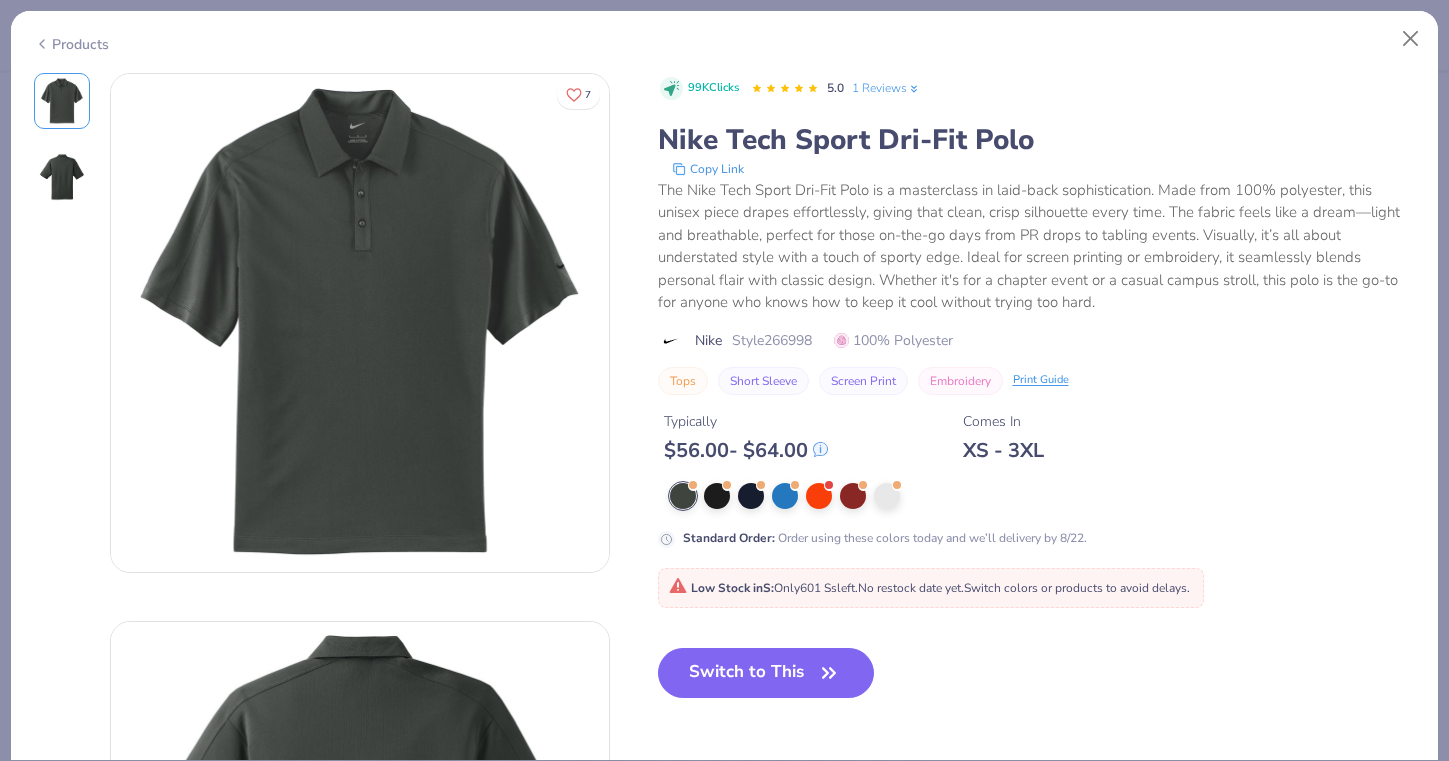 click 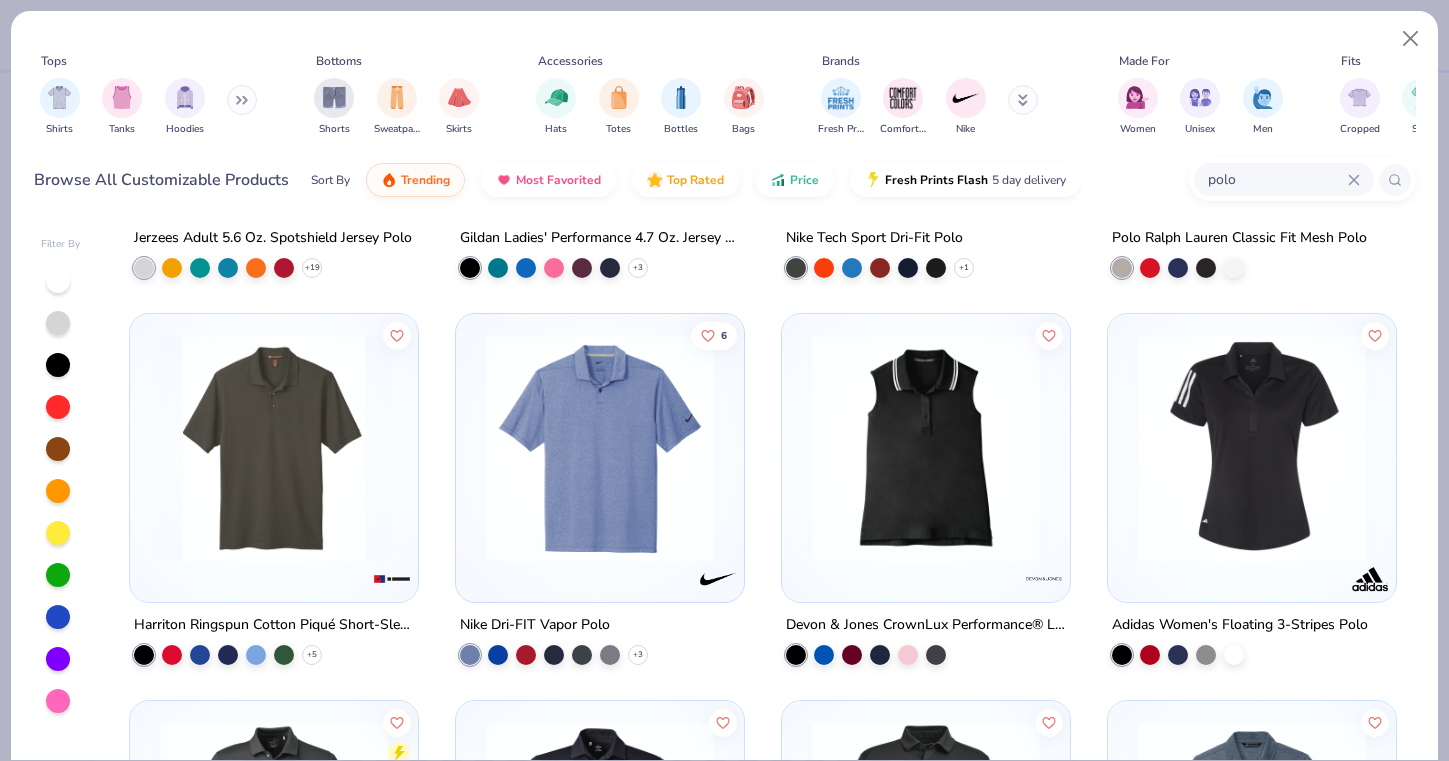 scroll, scrollTop: 688, scrollLeft: 0, axis: vertical 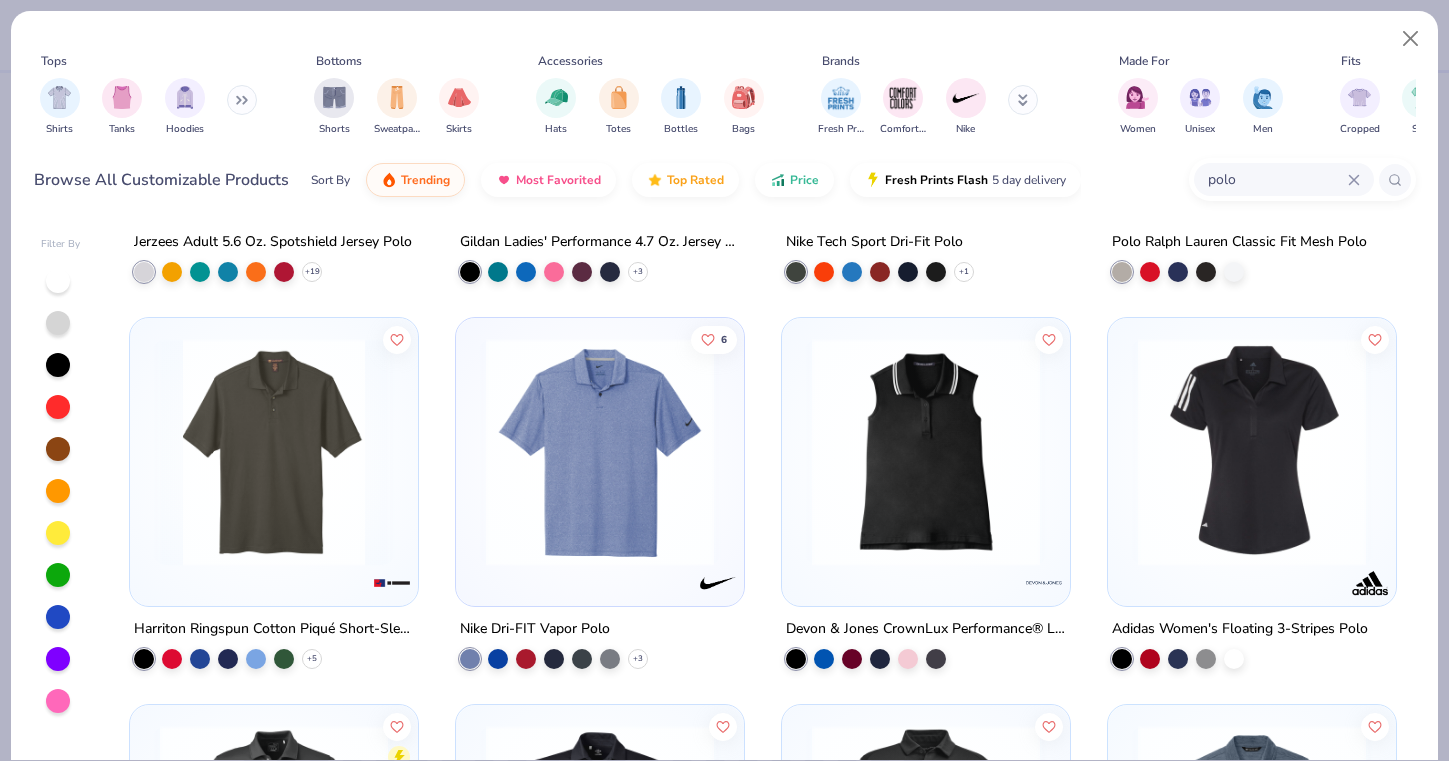 click at bounding box center [600, 452] 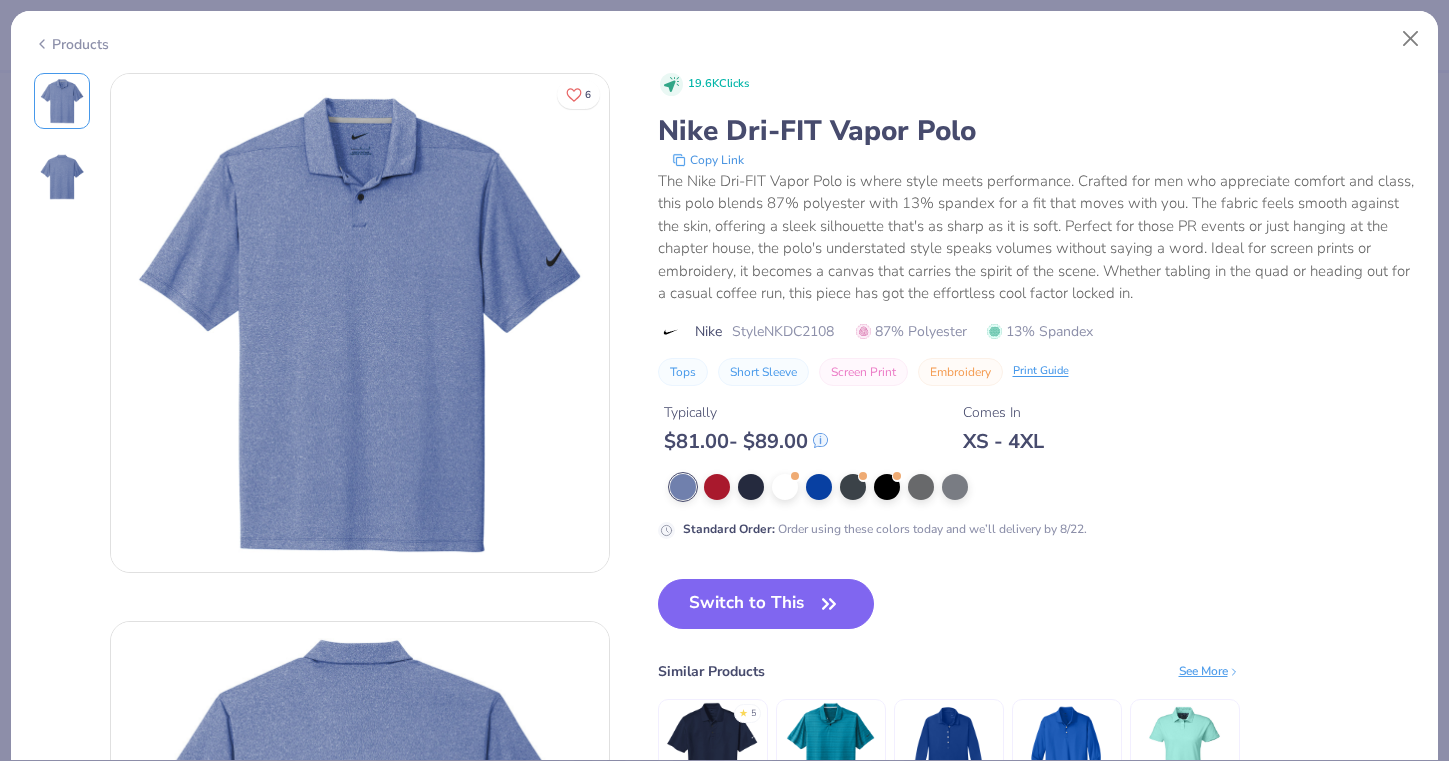 click on "Products" at bounding box center [71, 44] 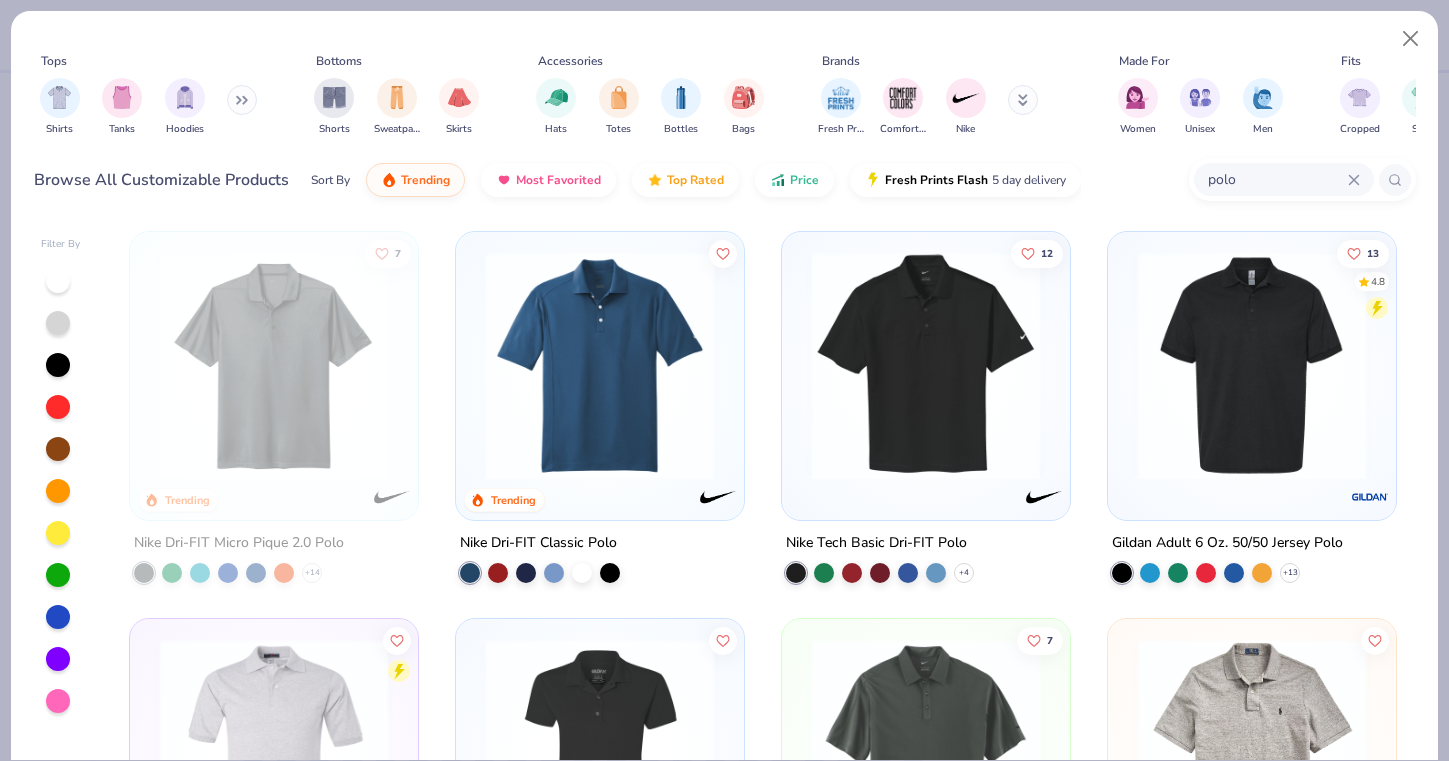 scroll, scrollTop: 0, scrollLeft: 0, axis: both 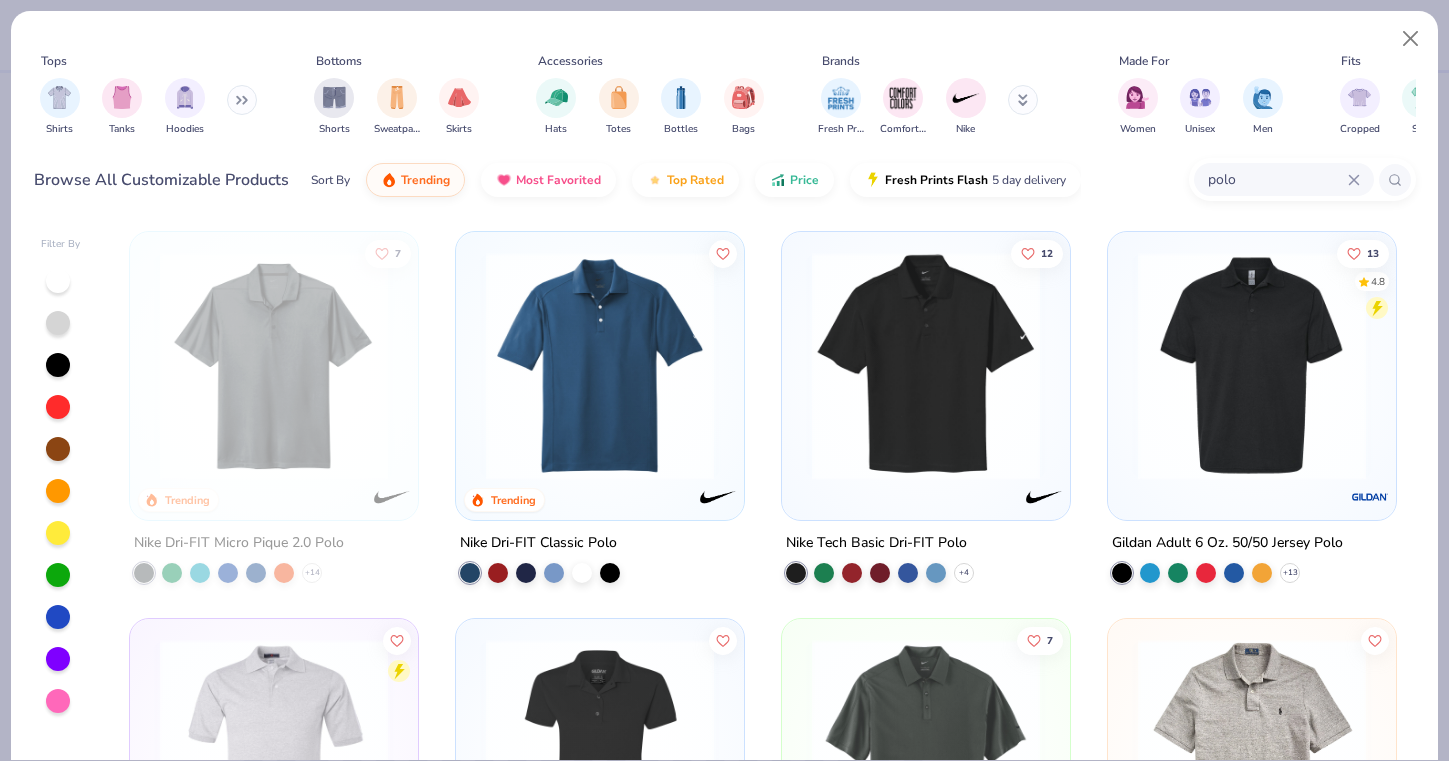 click at bounding box center (926, 366) 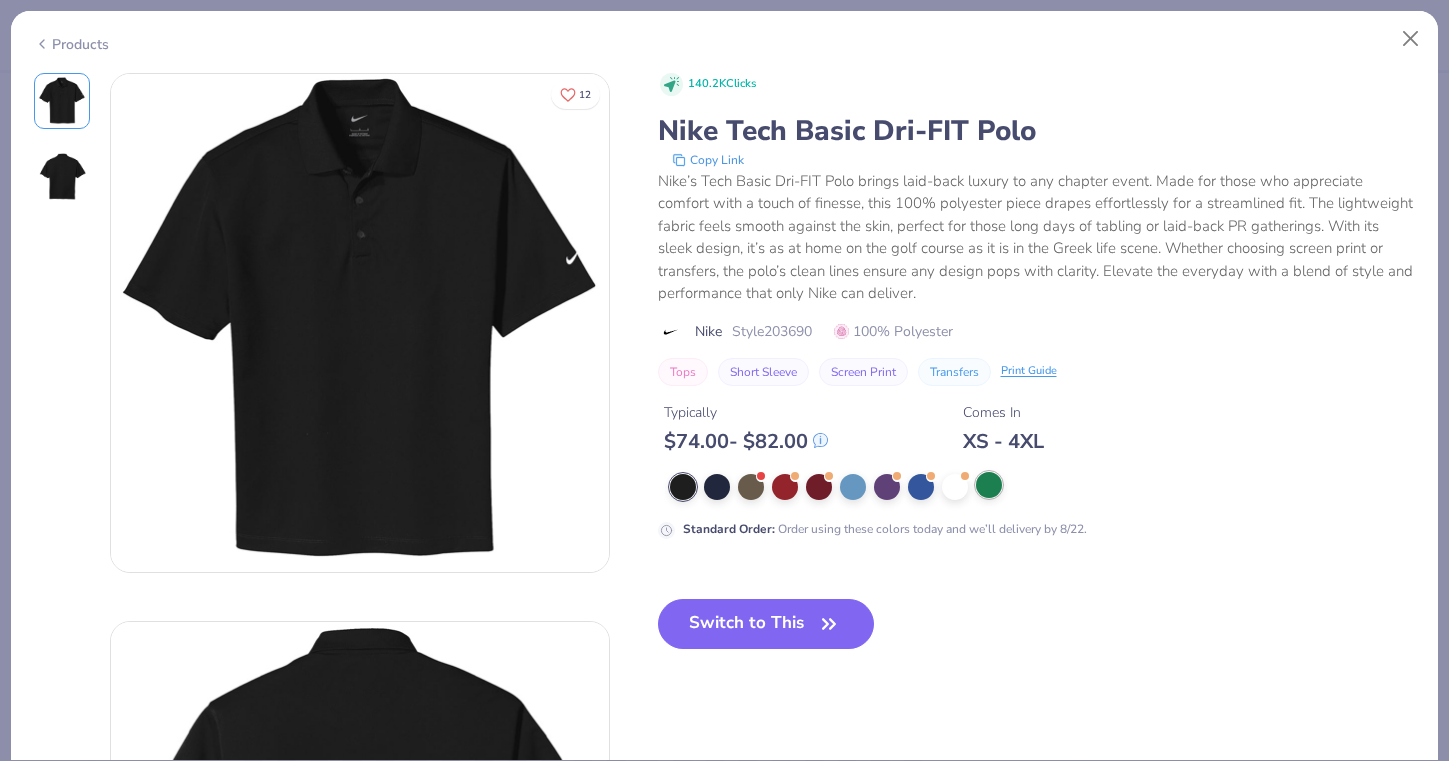 click at bounding box center [989, 485] 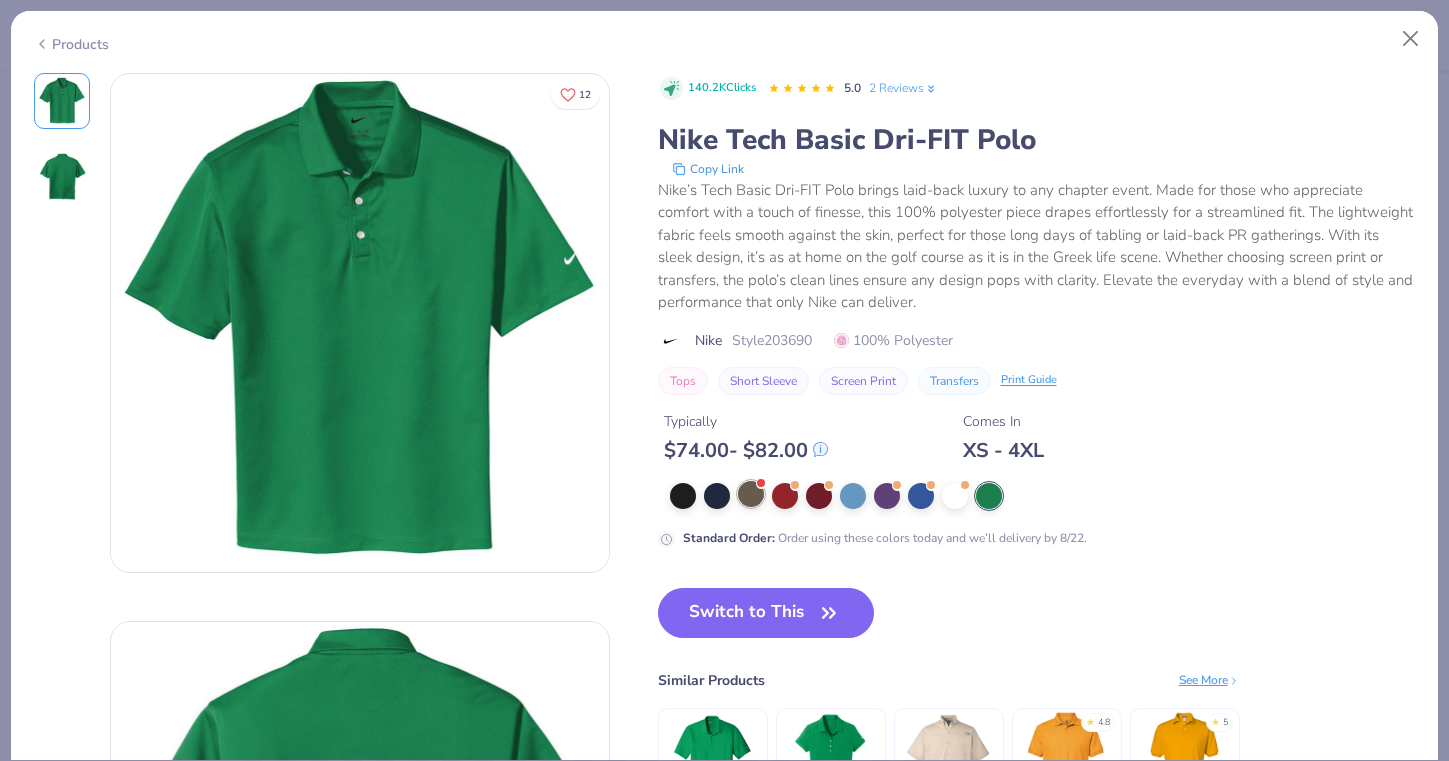 click at bounding box center (751, 494) 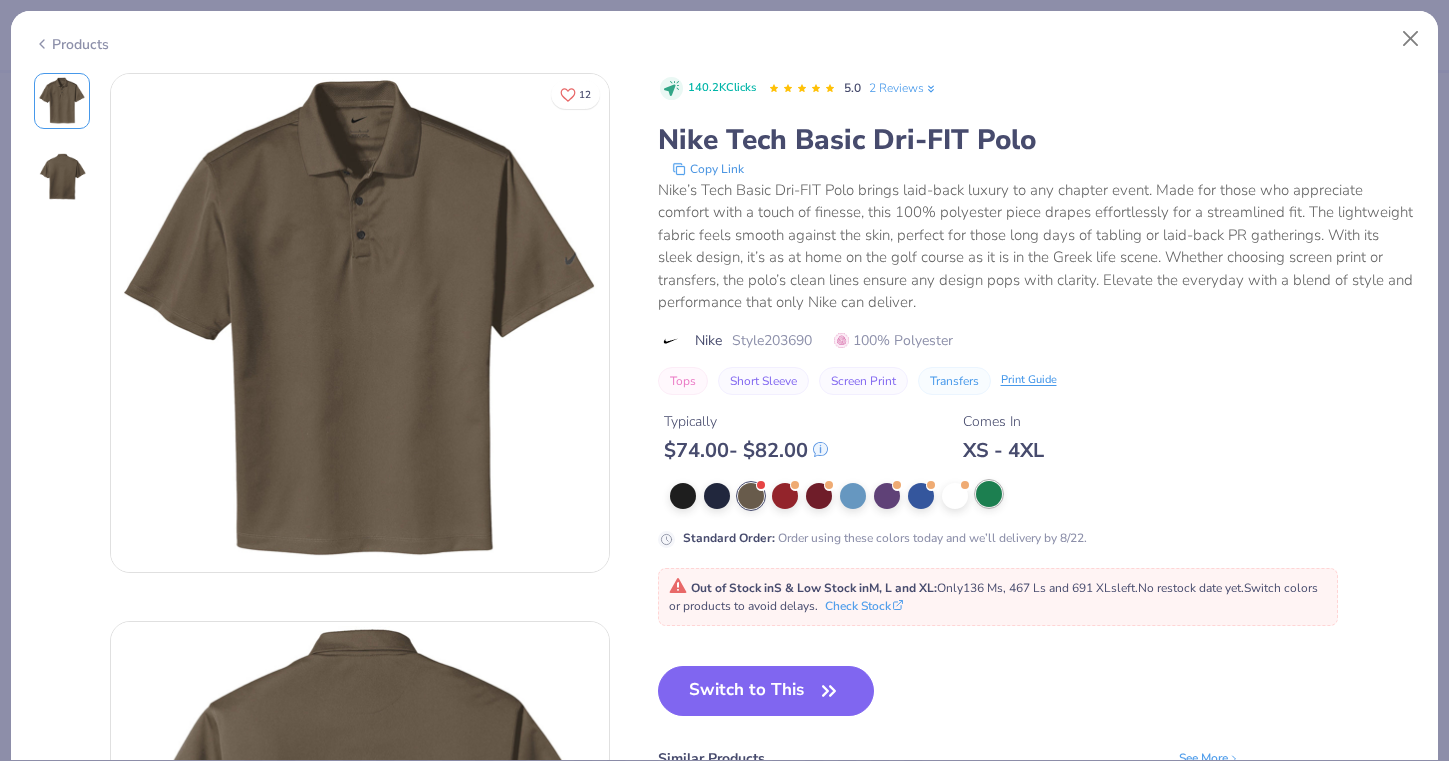 click at bounding box center [989, 494] 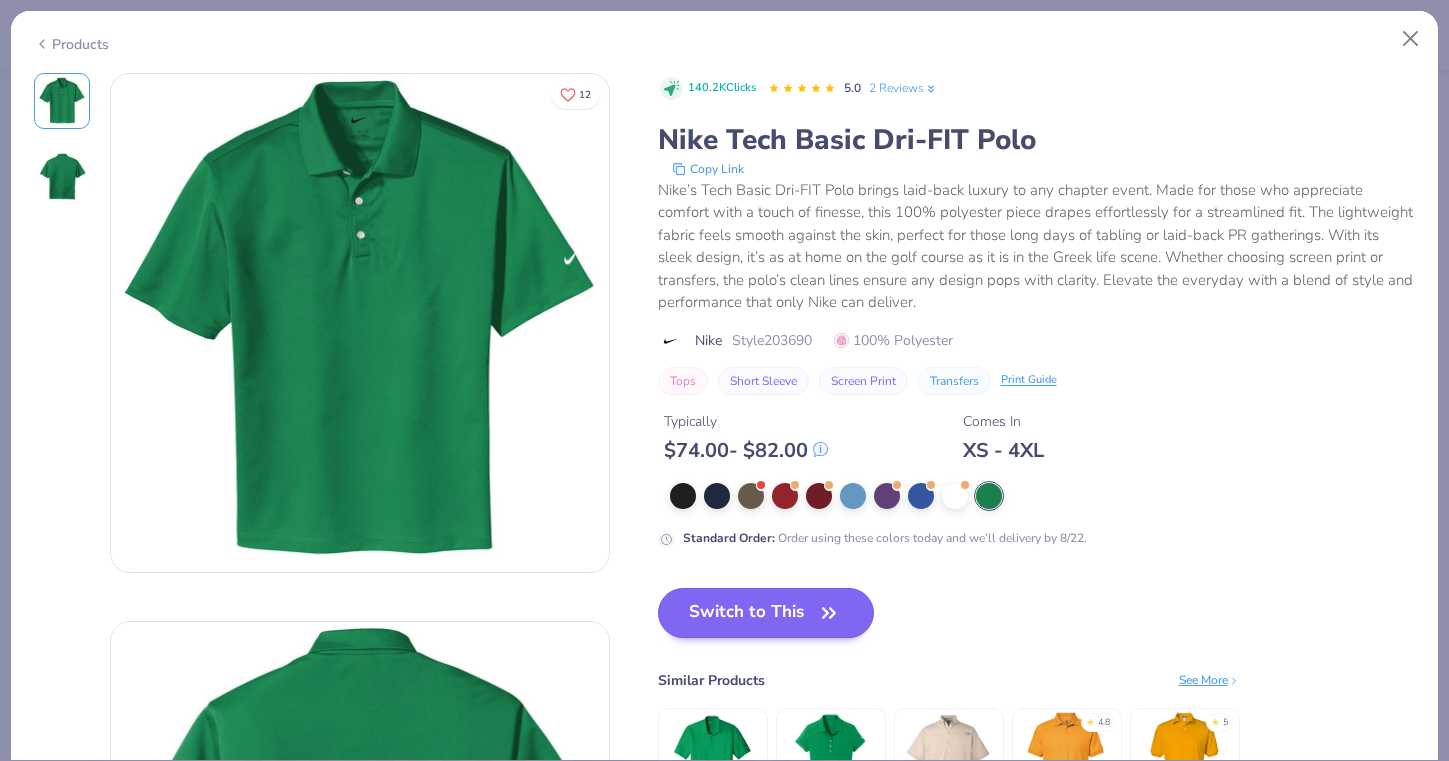 click on "Switch to This" at bounding box center [766, 613] 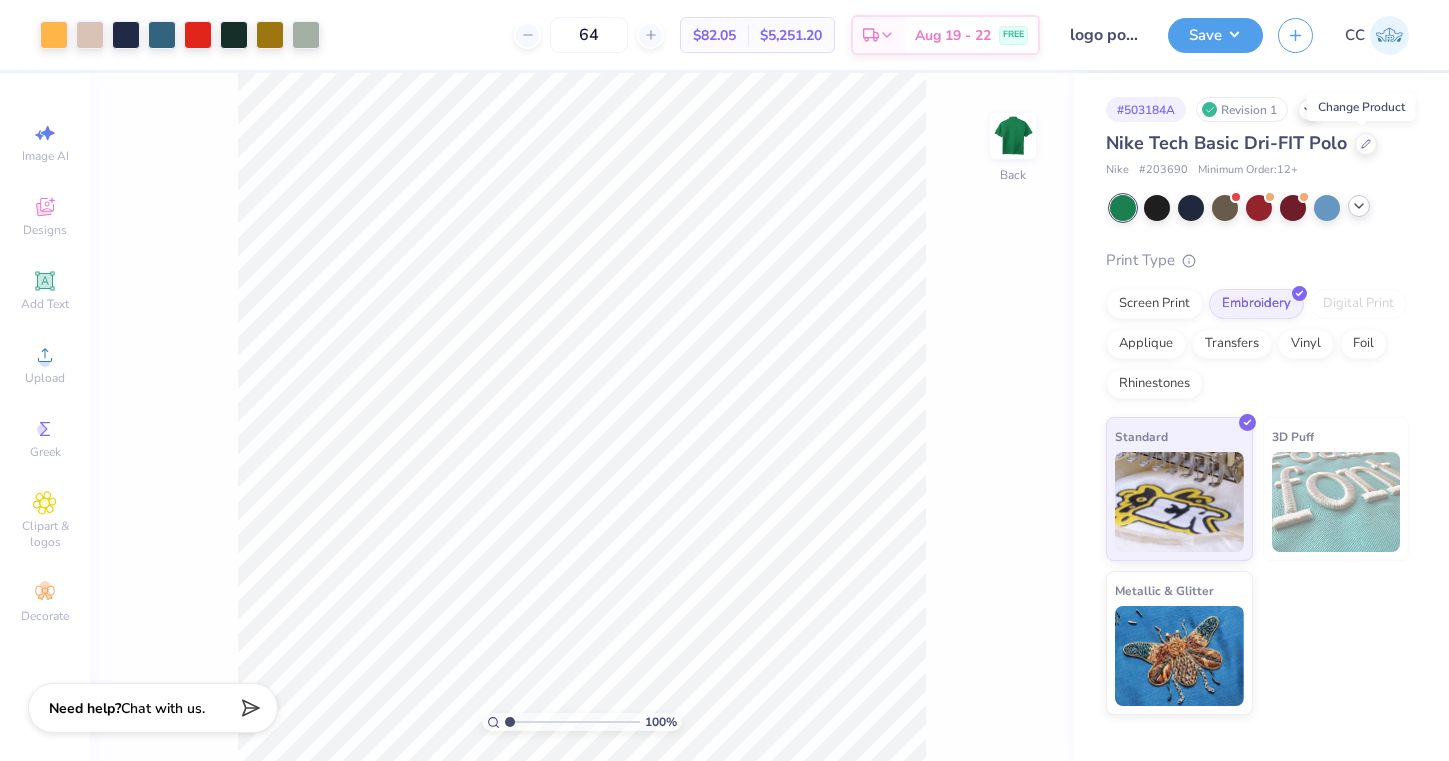 click 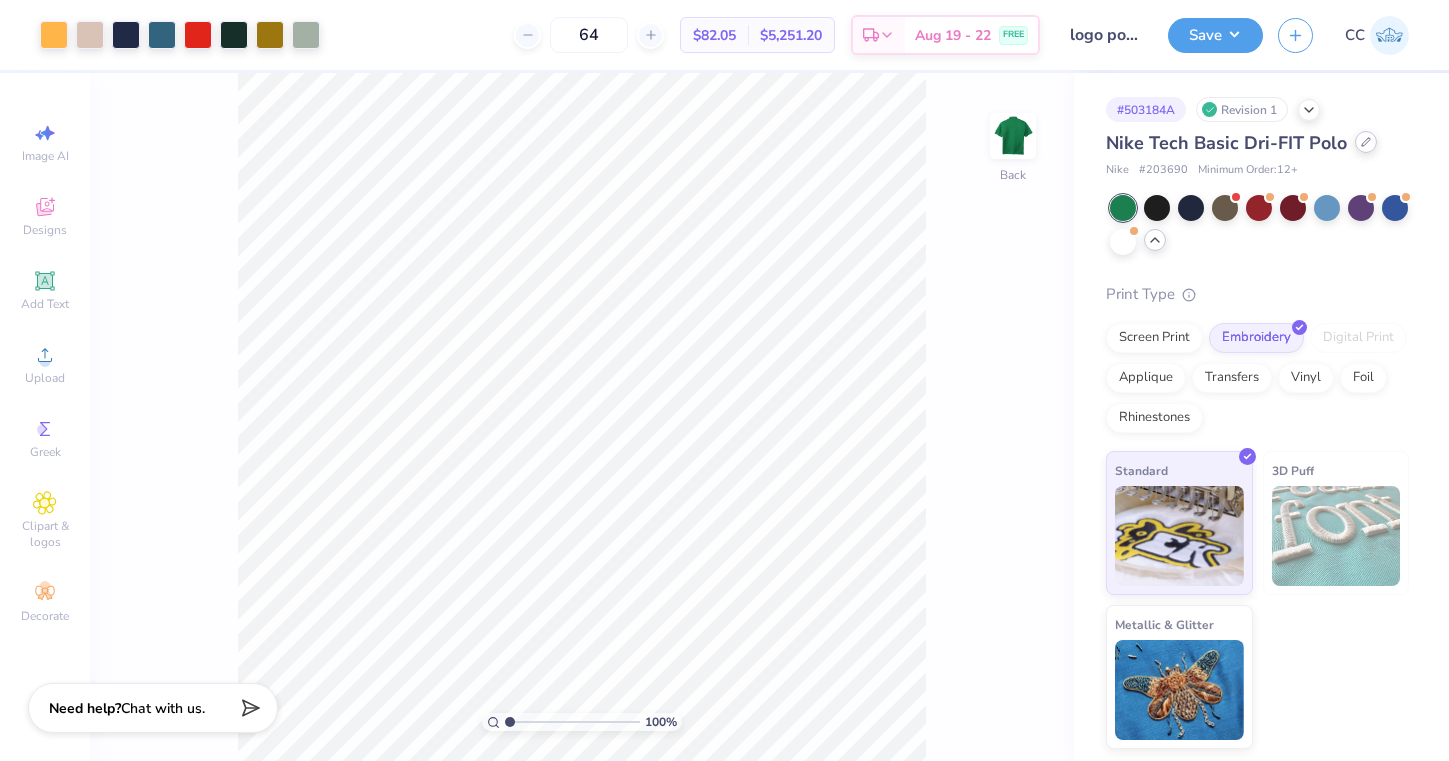 click 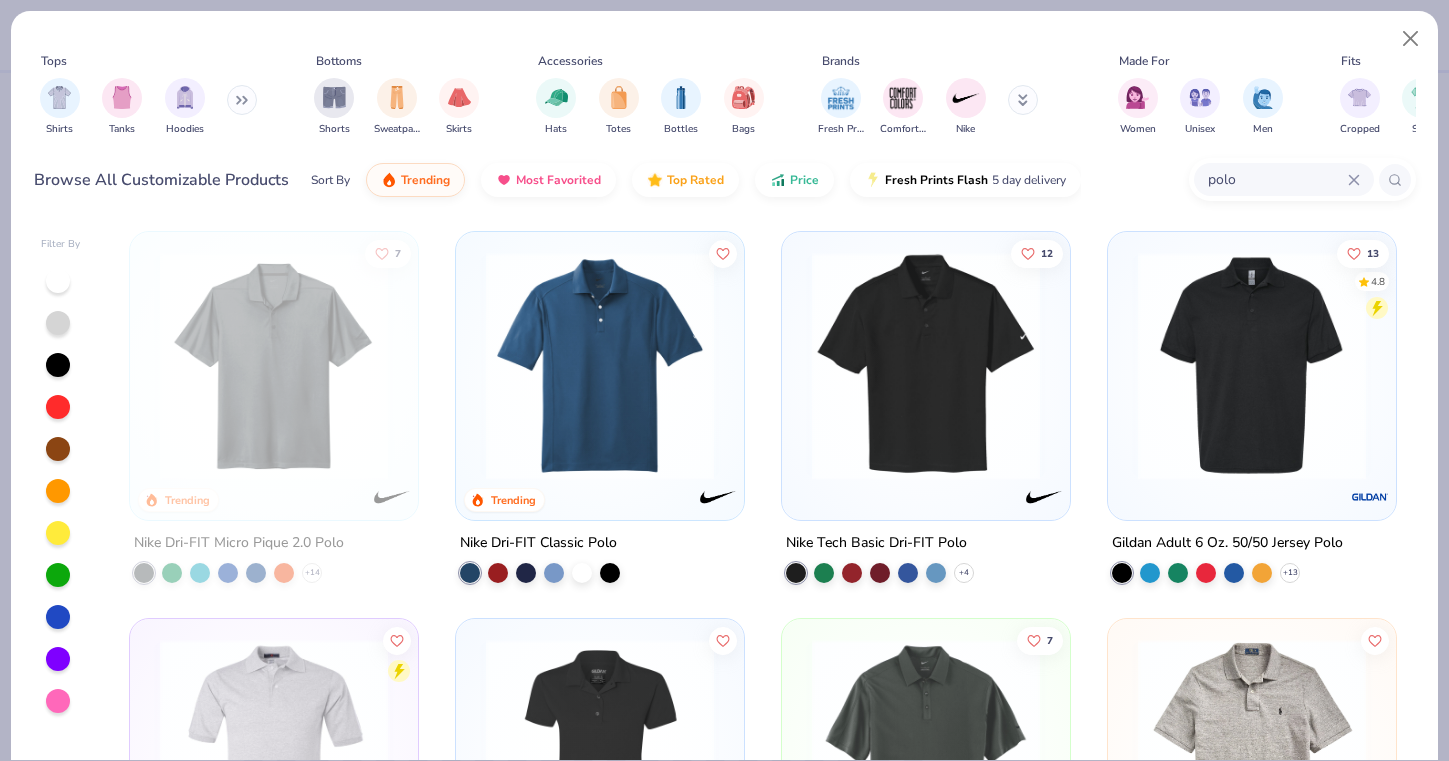click at bounding box center [58, 575] 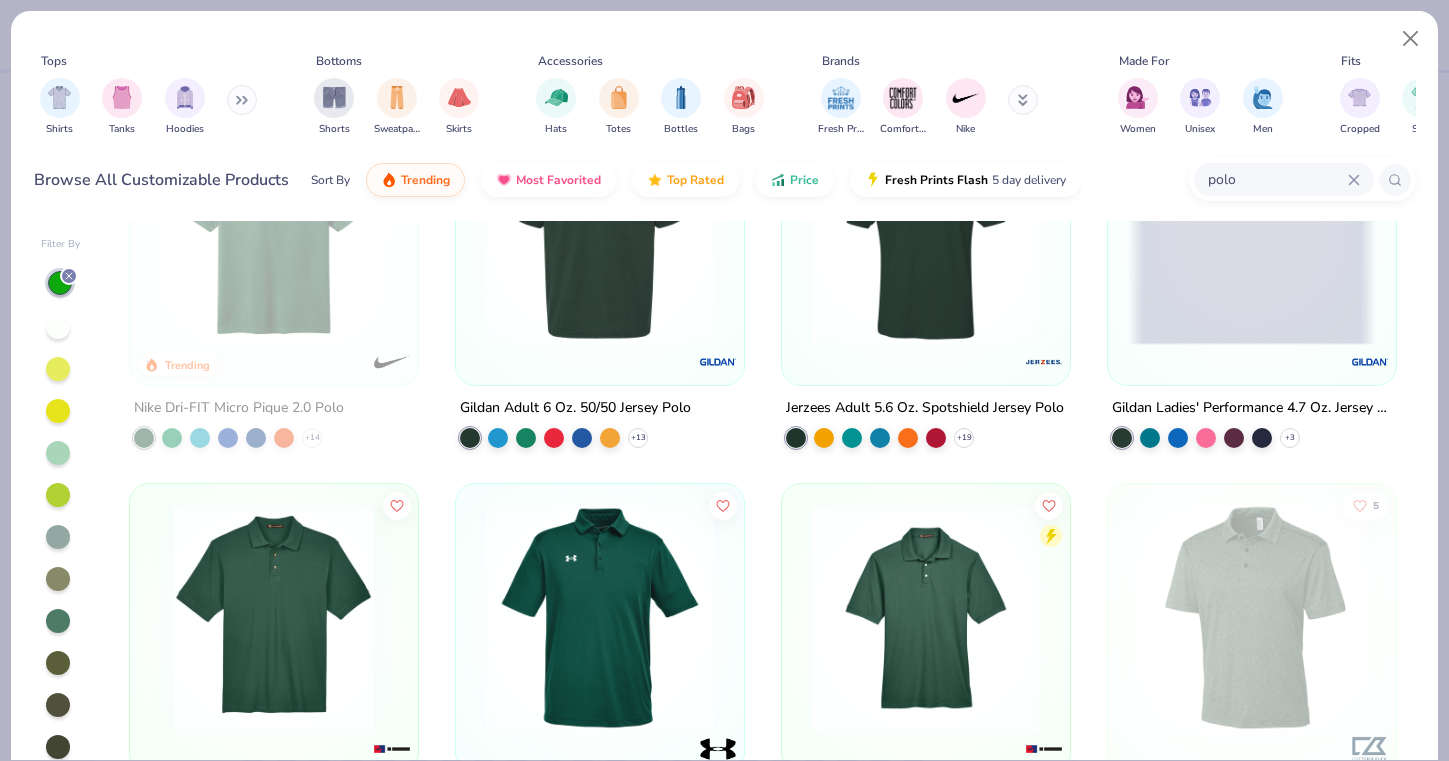scroll, scrollTop: 142, scrollLeft: 0, axis: vertical 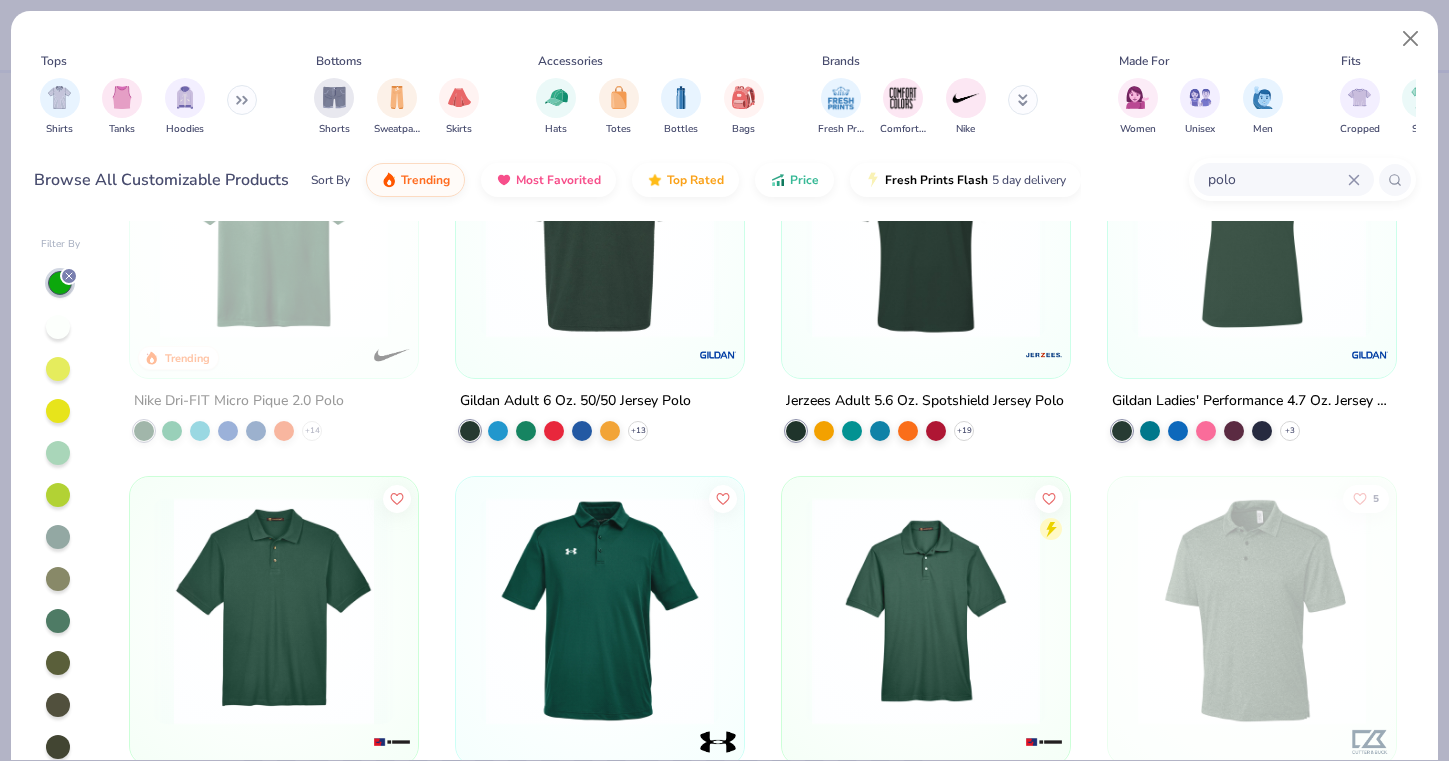 click at bounding box center [274, 224] 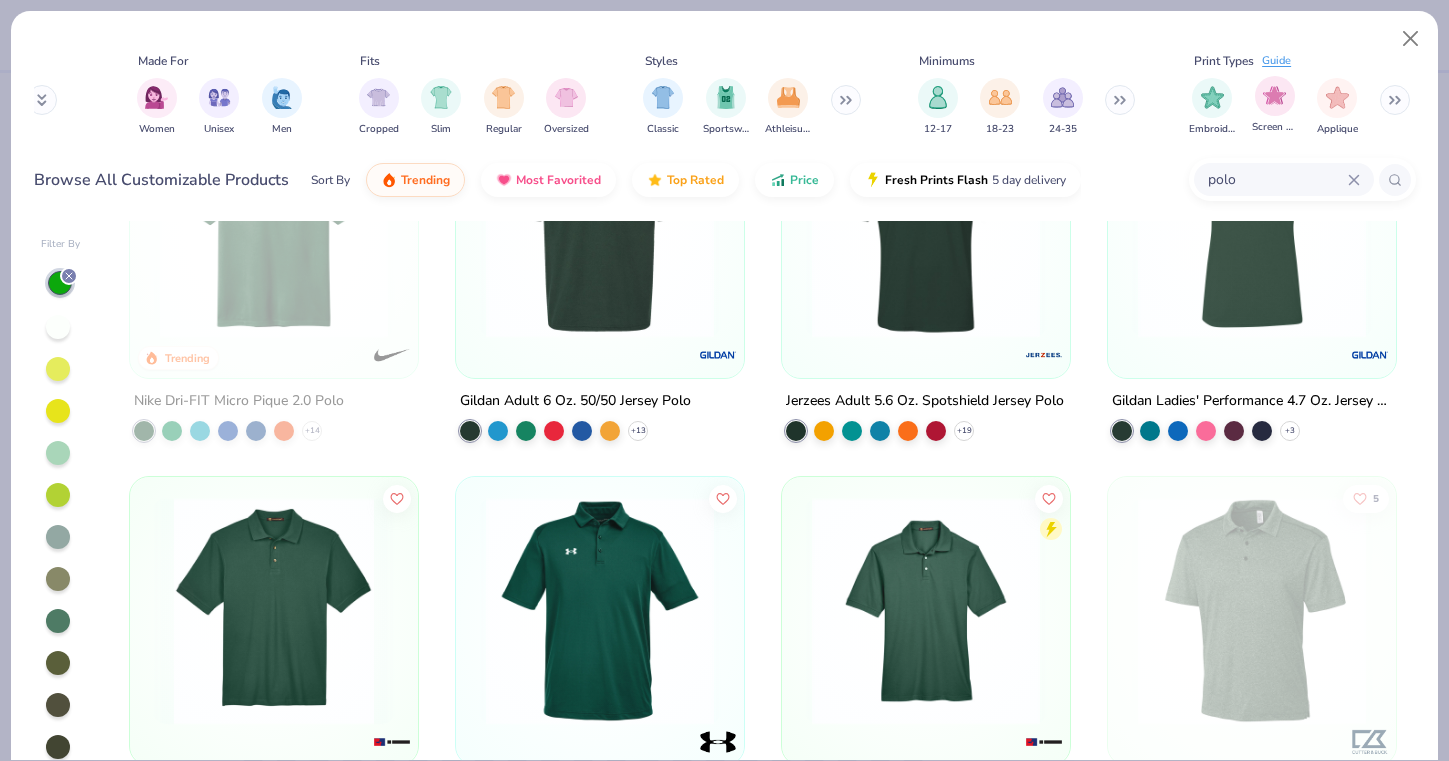 scroll, scrollTop: 0, scrollLeft: 981, axis: horizontal 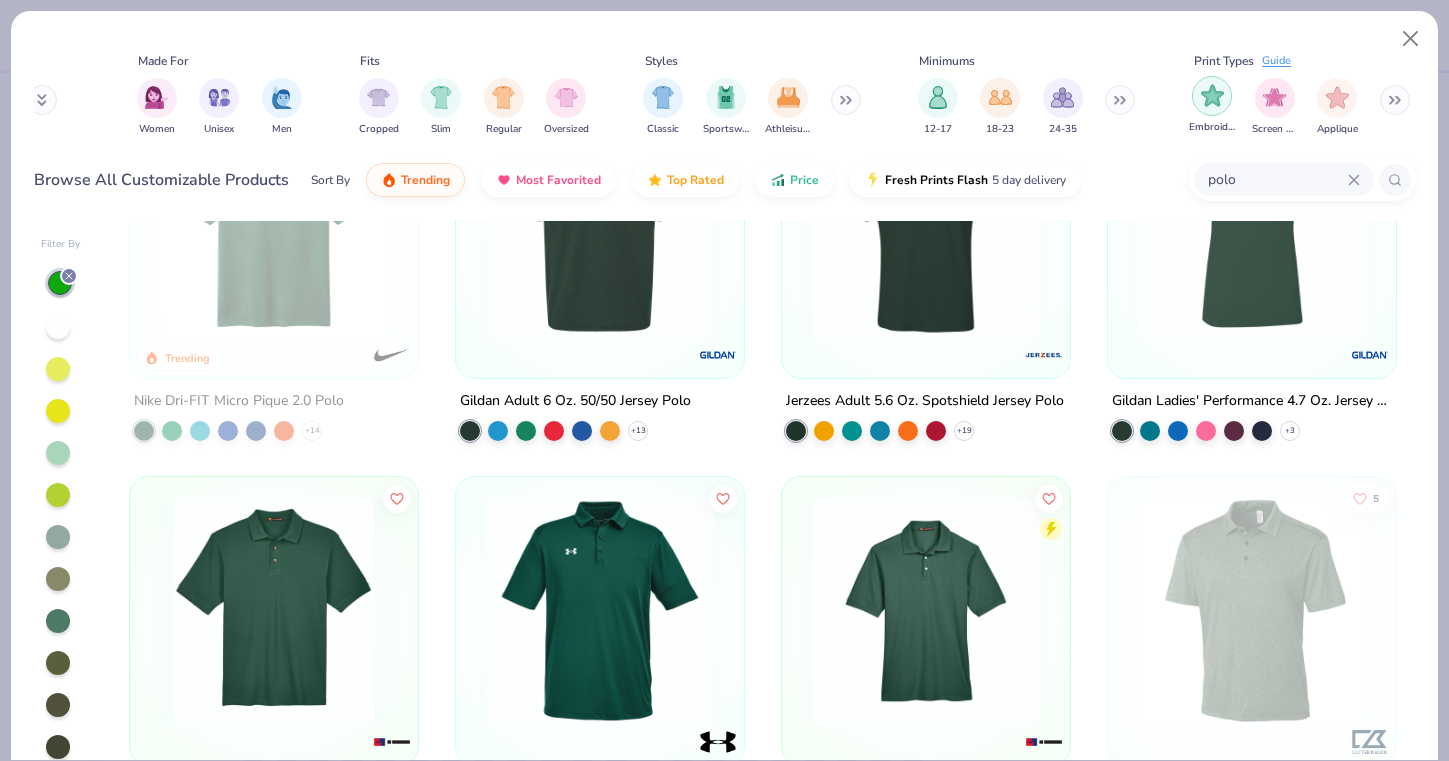 click at bounding box center (1212, 95) 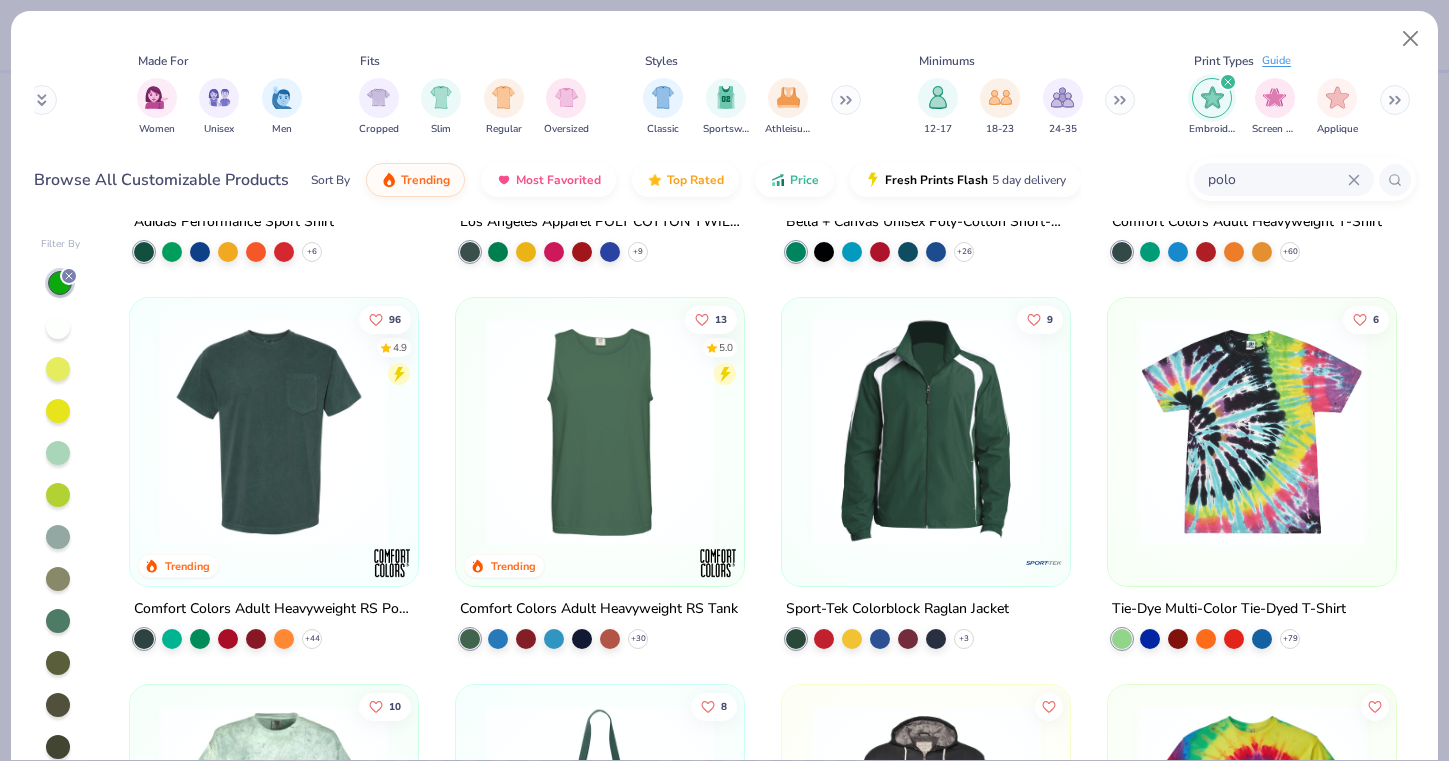 scroll, scrollTop: 1896, scrollLeft: 0, axis: vertical 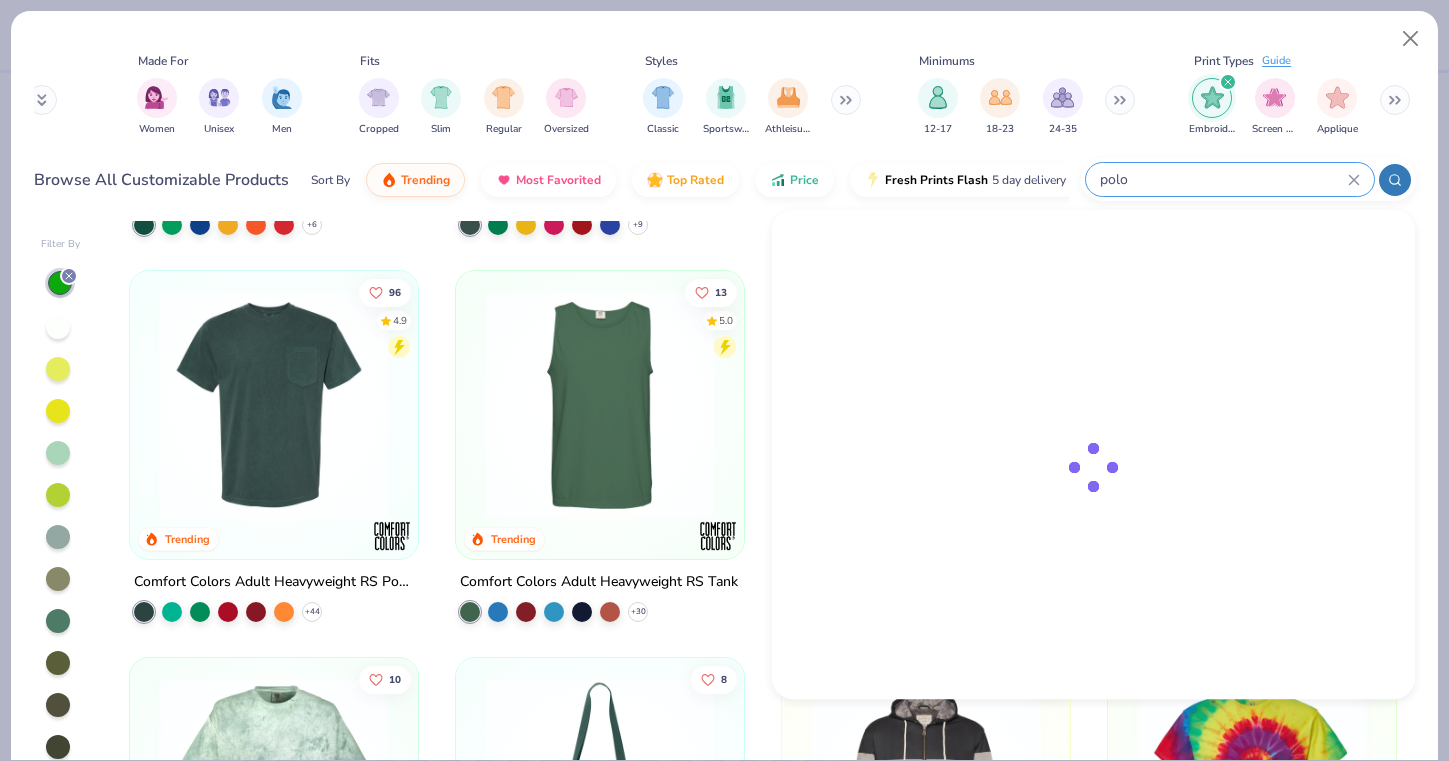 click on "polo" at bounding box center (1223, 179) 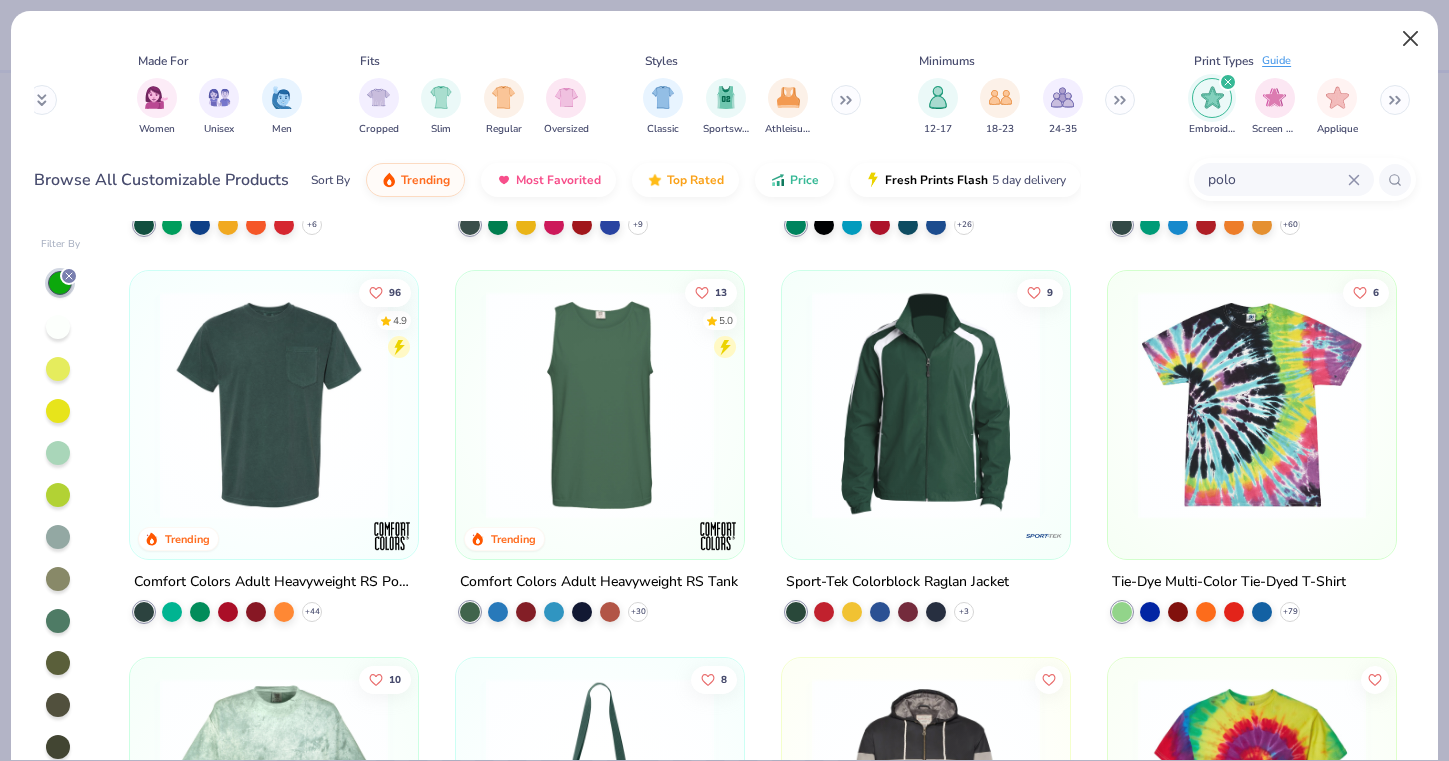 click at bounding box center (1411, 39) 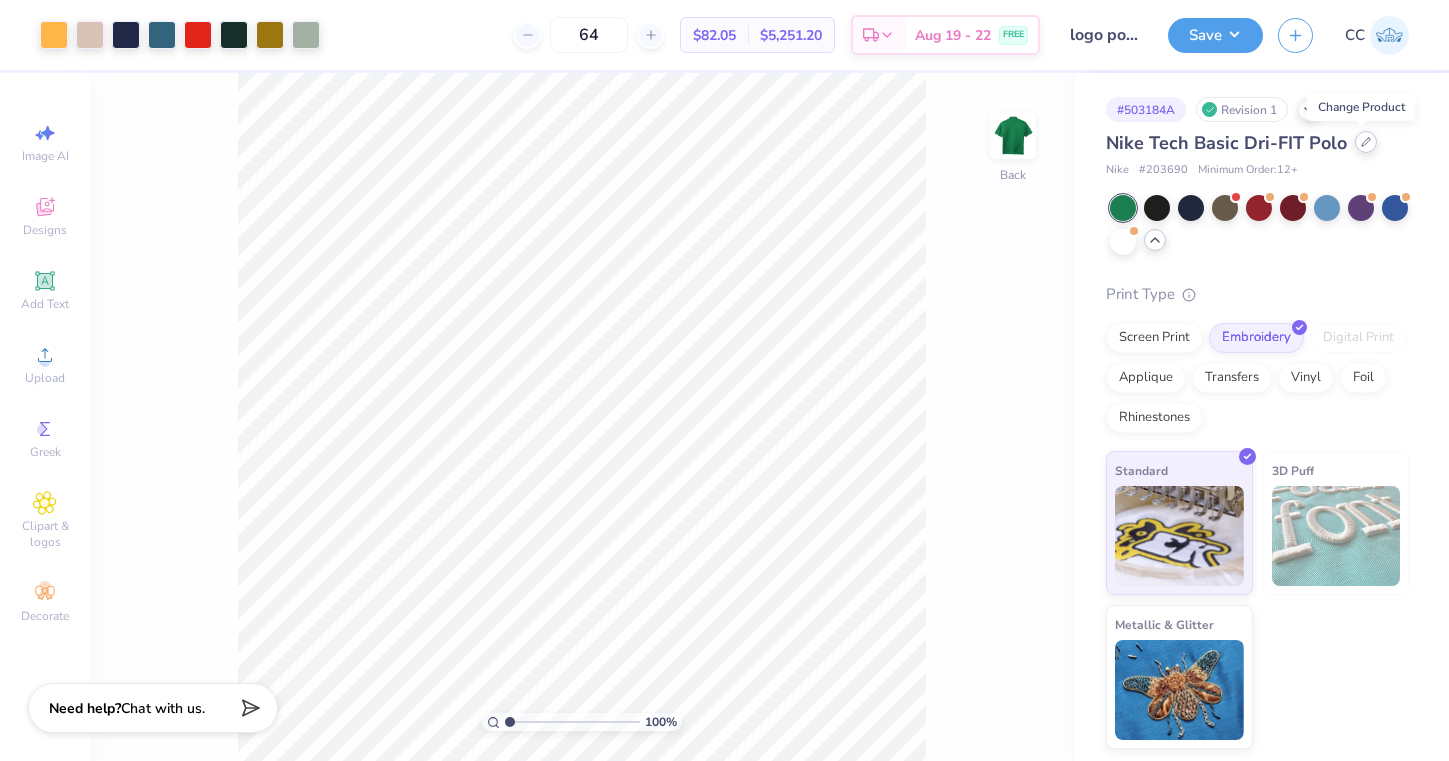 click 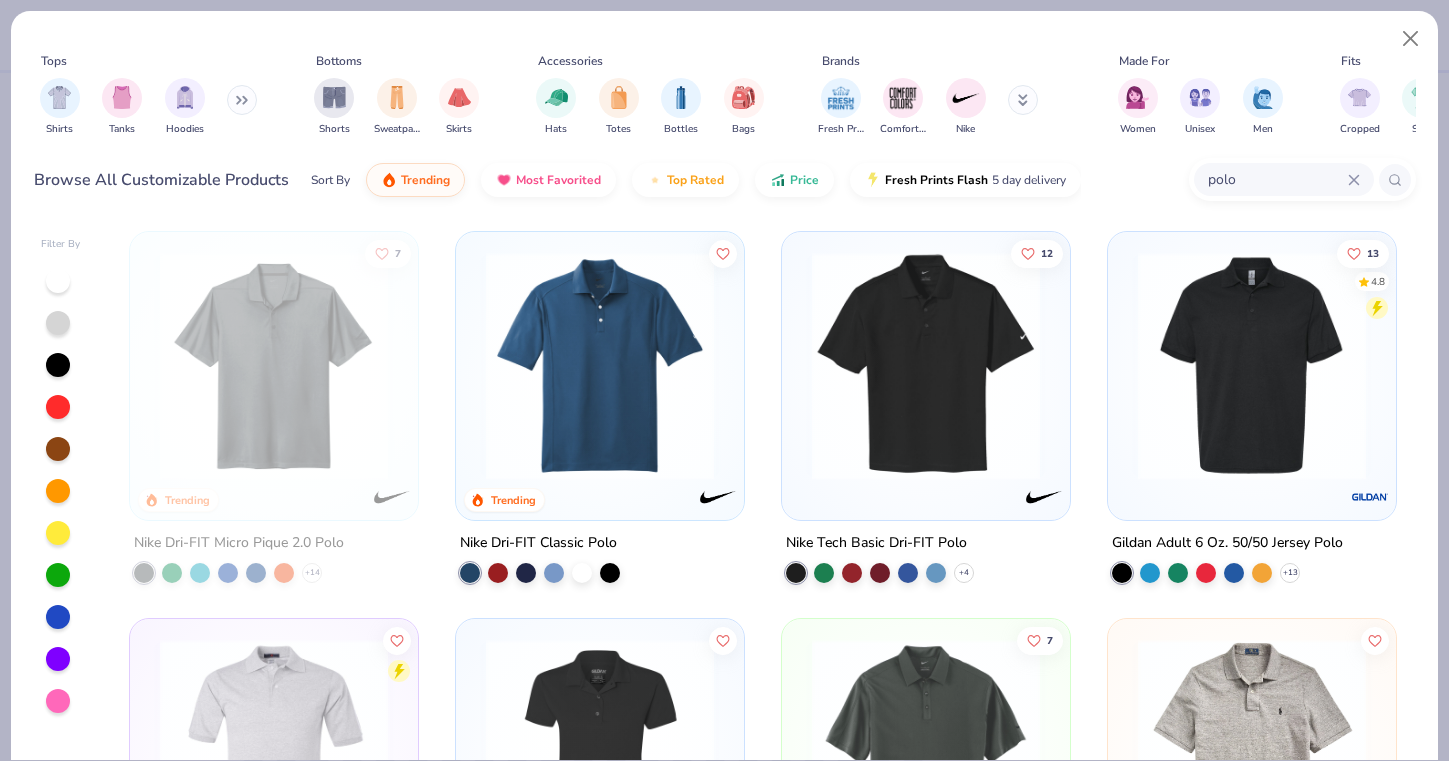 click at bounding box center [926, 366] 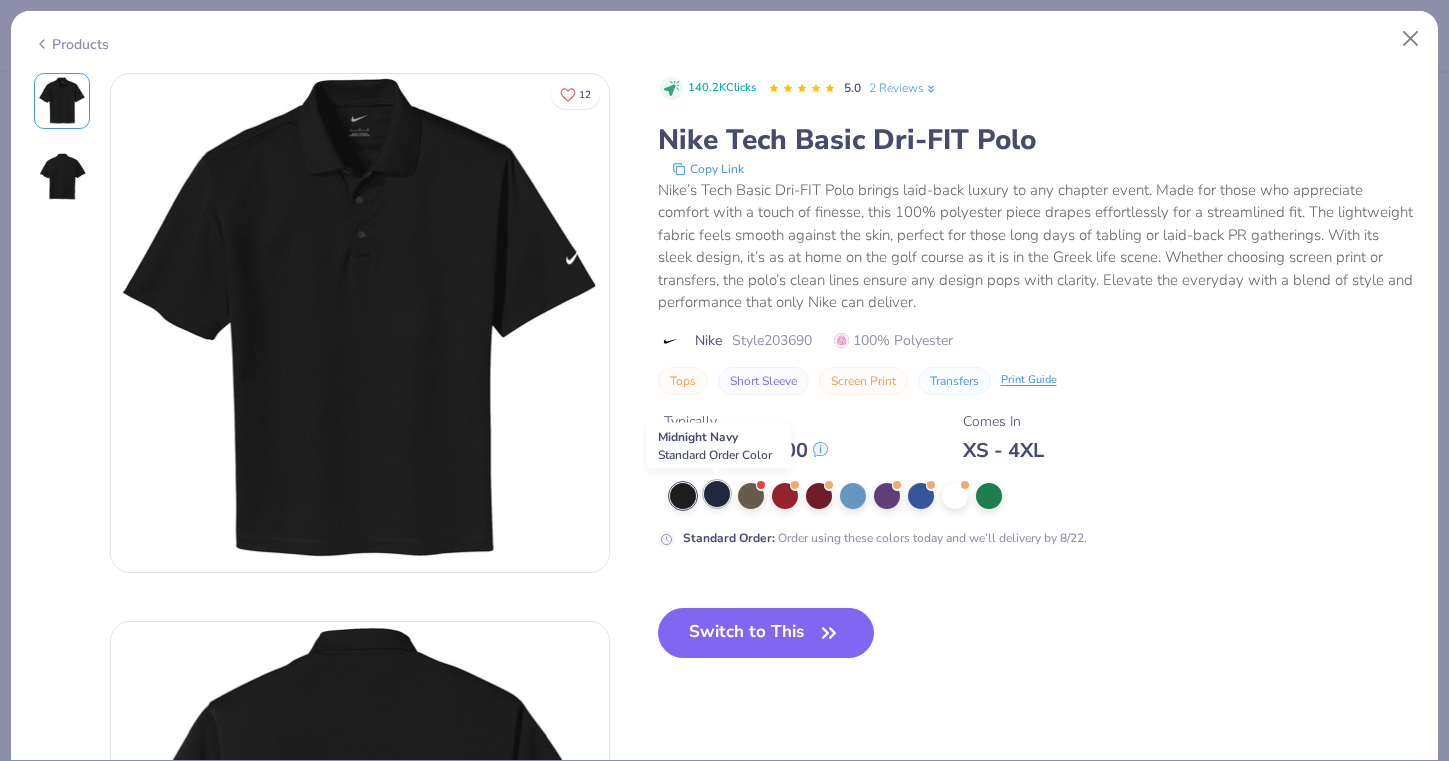 click at bounding box center [717, 494] 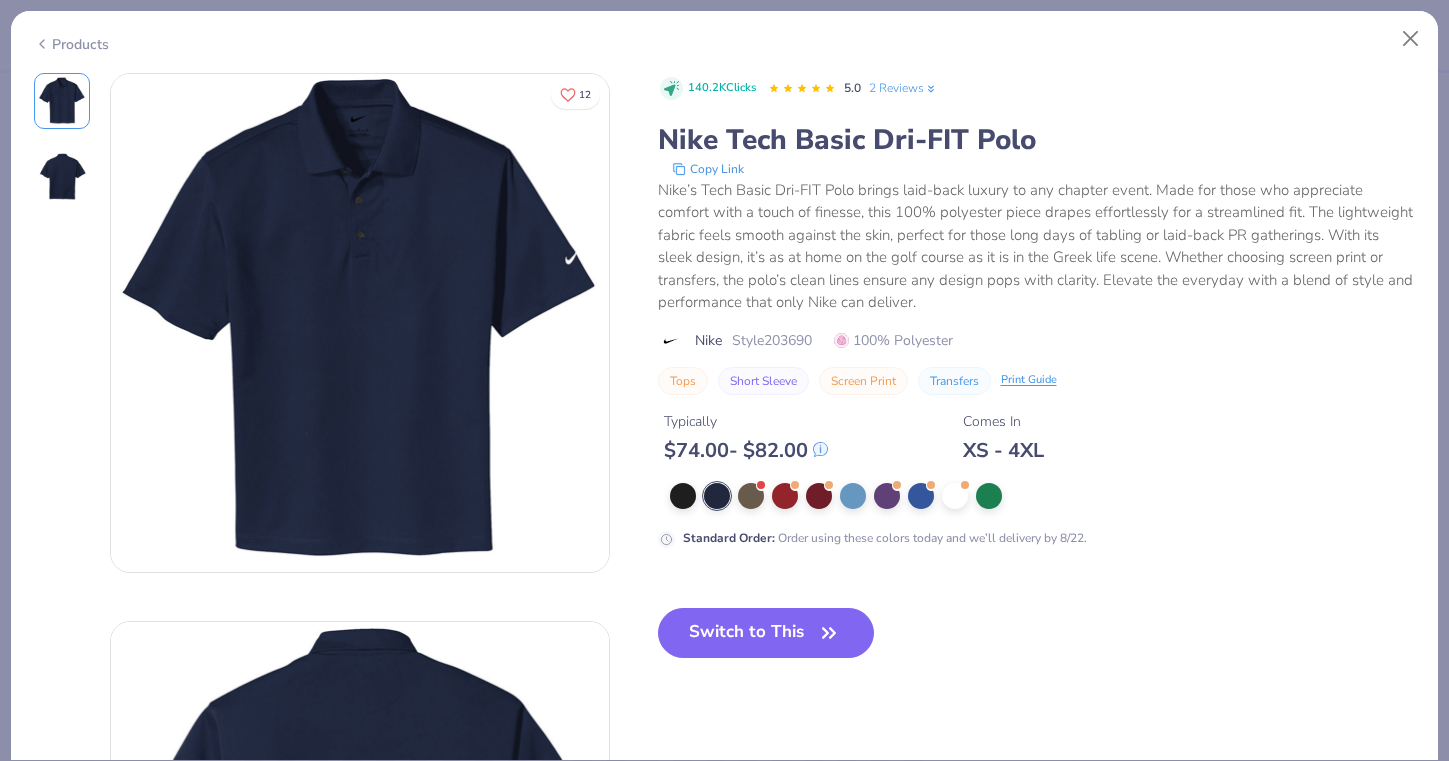 click on "Products" at bounding box center [71, 44] 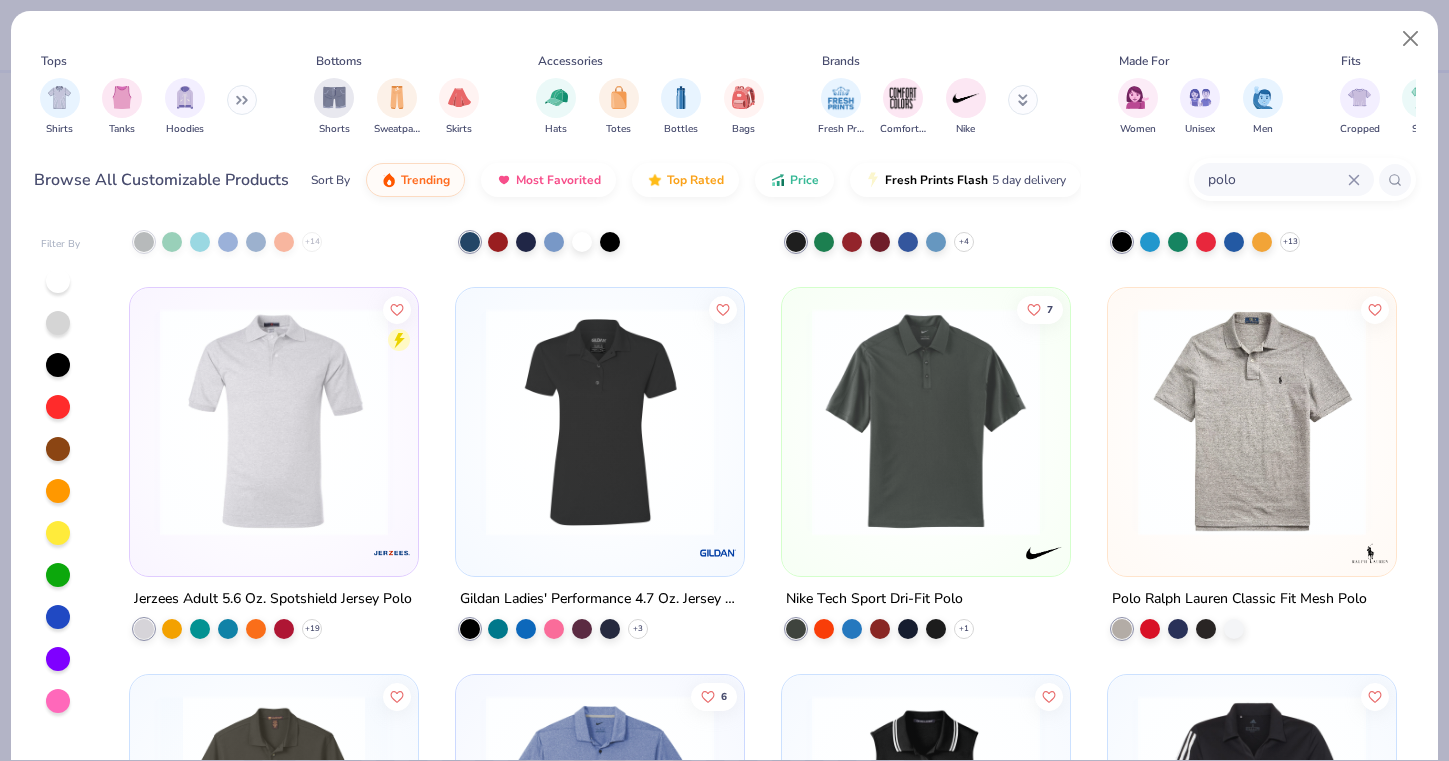 scroll, scrollTop: 332, scrollLeft: 0, axis: vertical 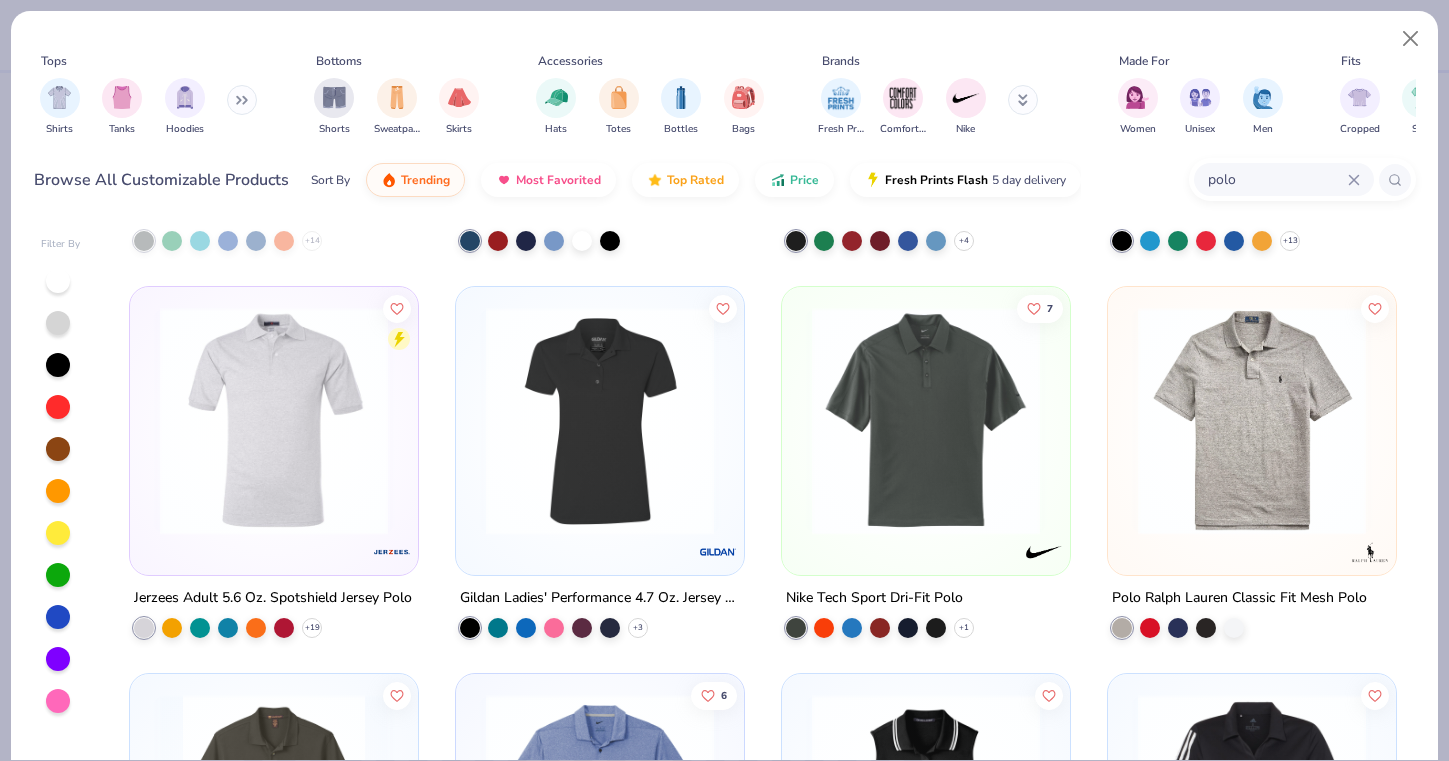click at bounding box center (926, 421) 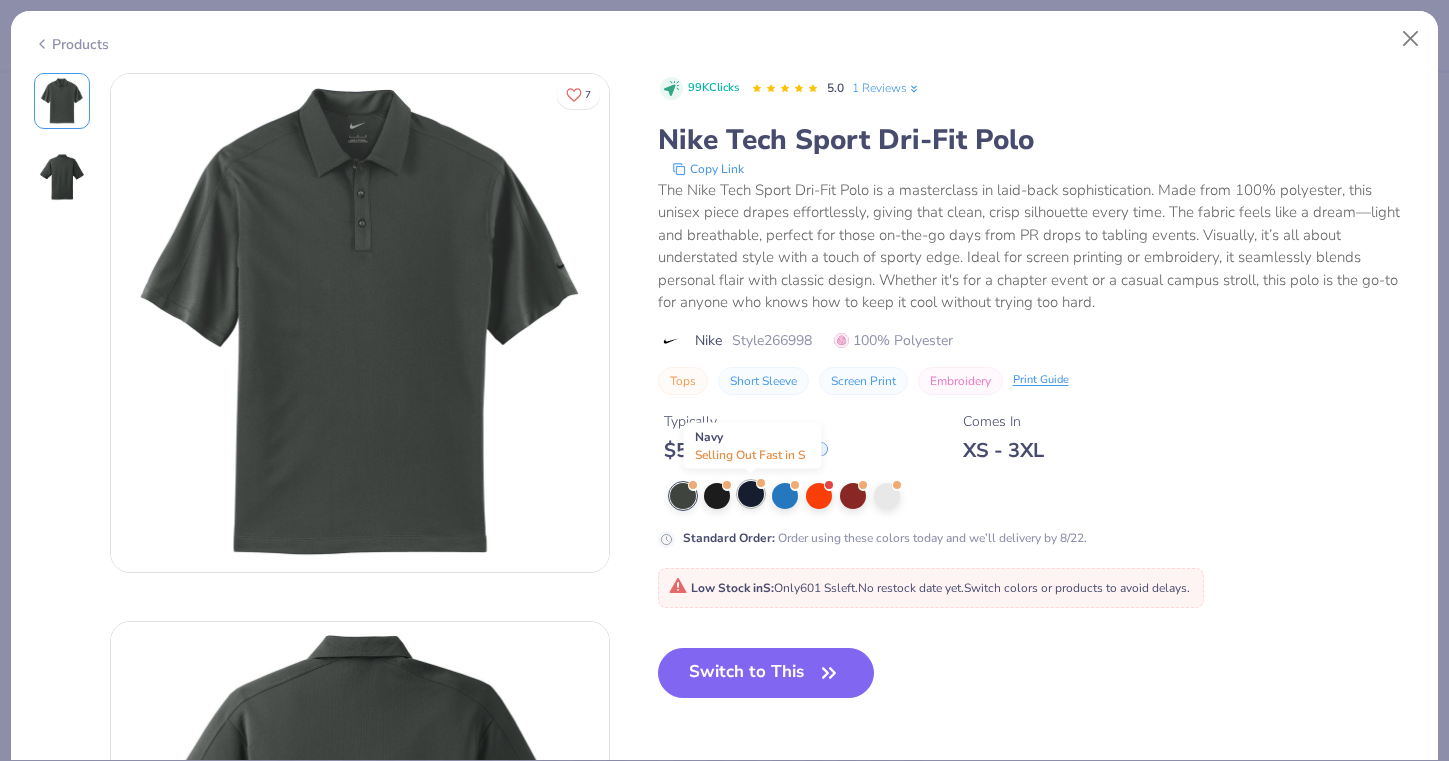 click at bounding box center [751, 494] 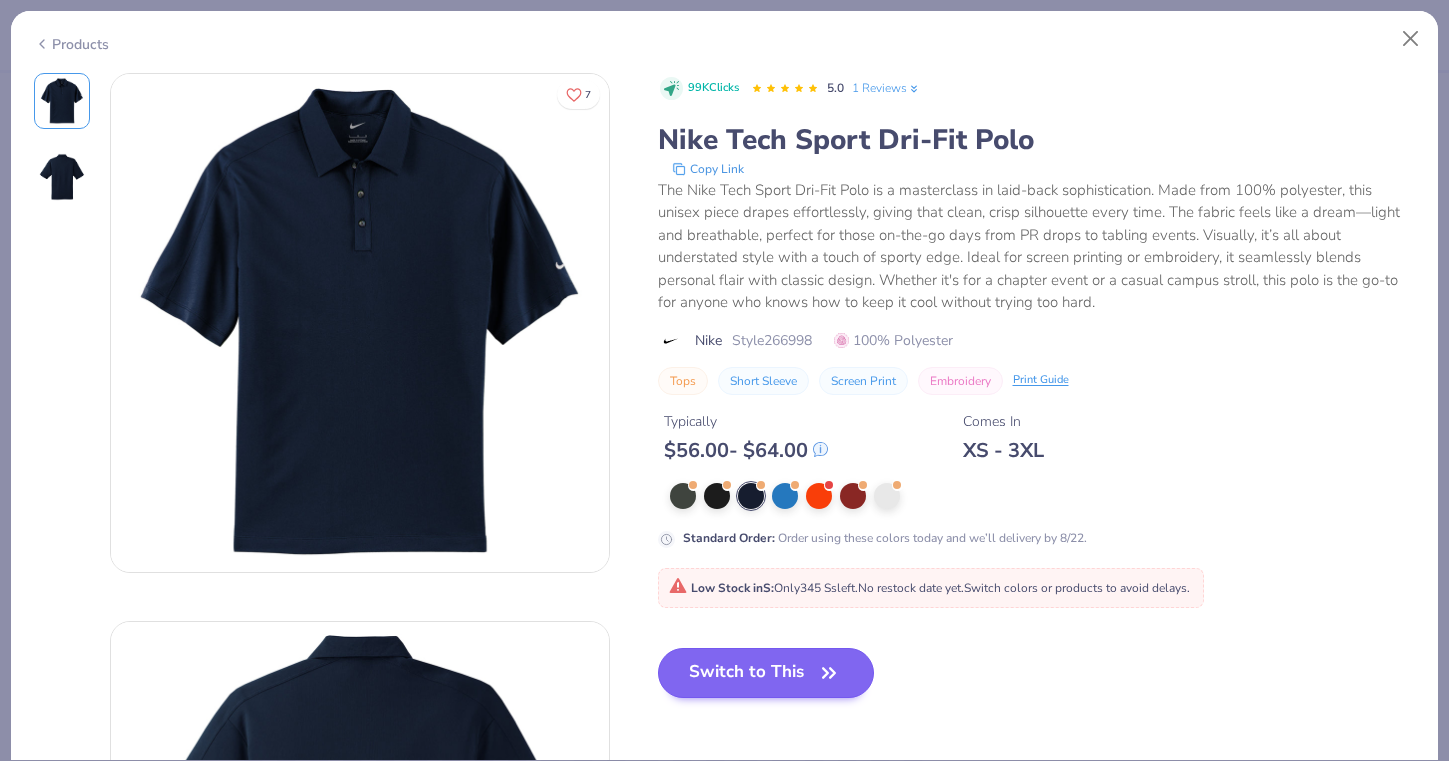 click on "Switch to This" at bounding box center [766, 673] 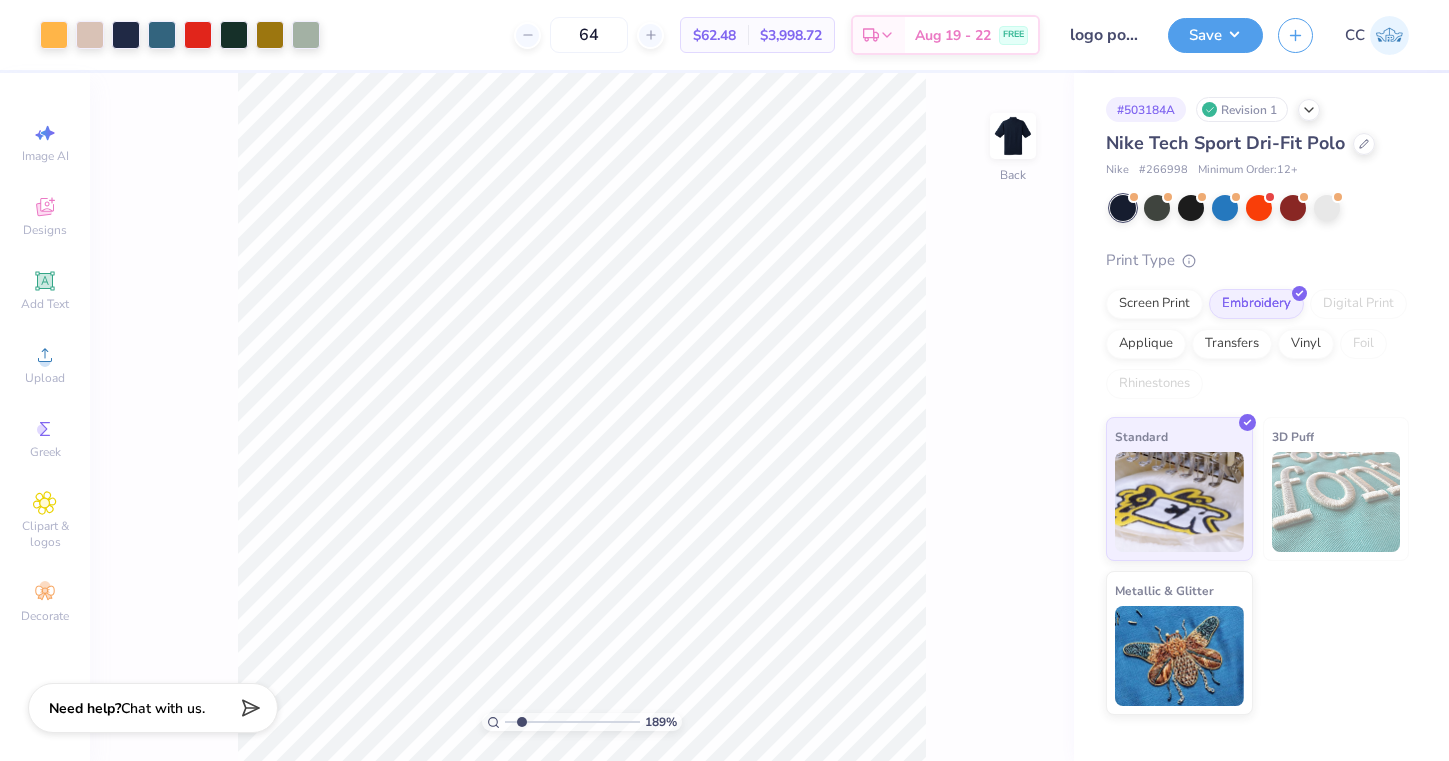 type on "1.89" 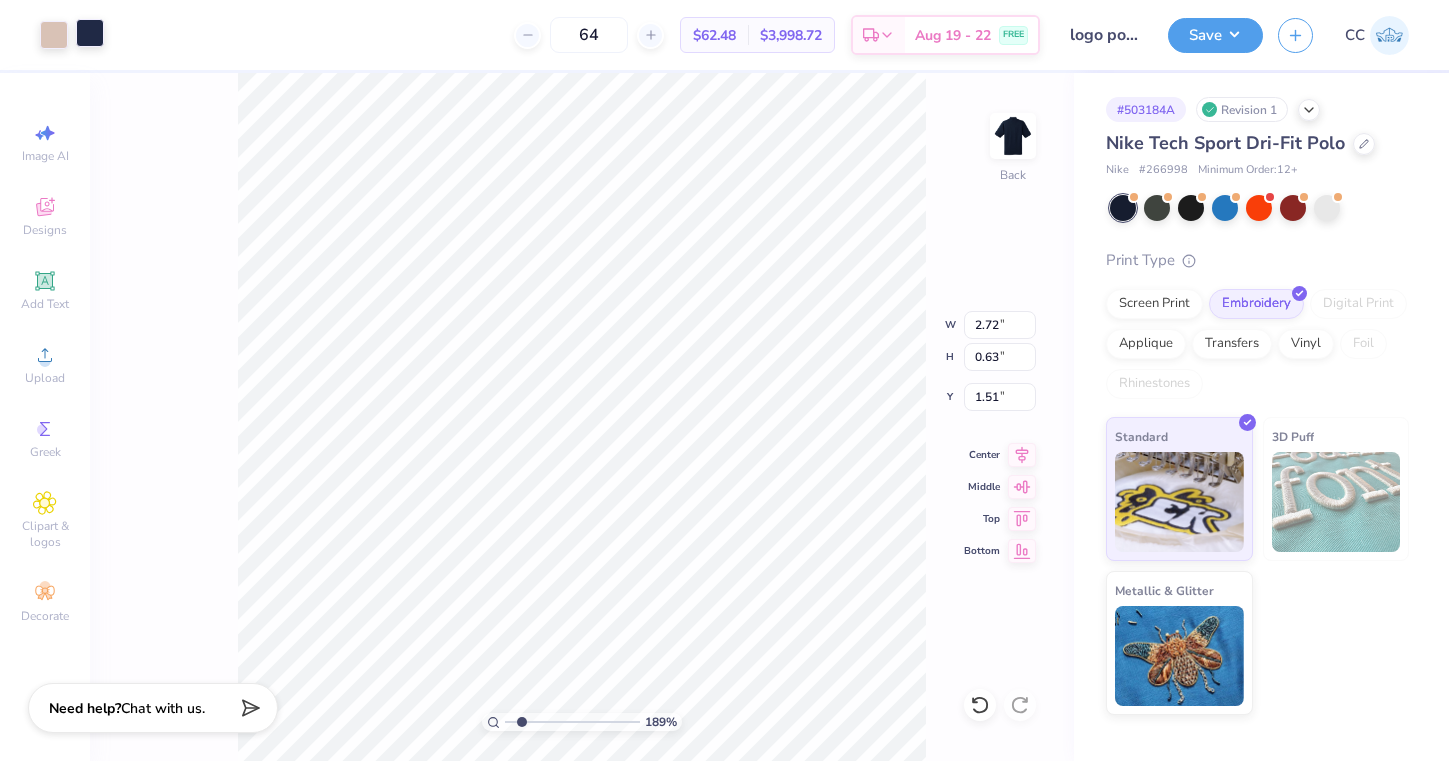 click at bounding box center (90, 33) 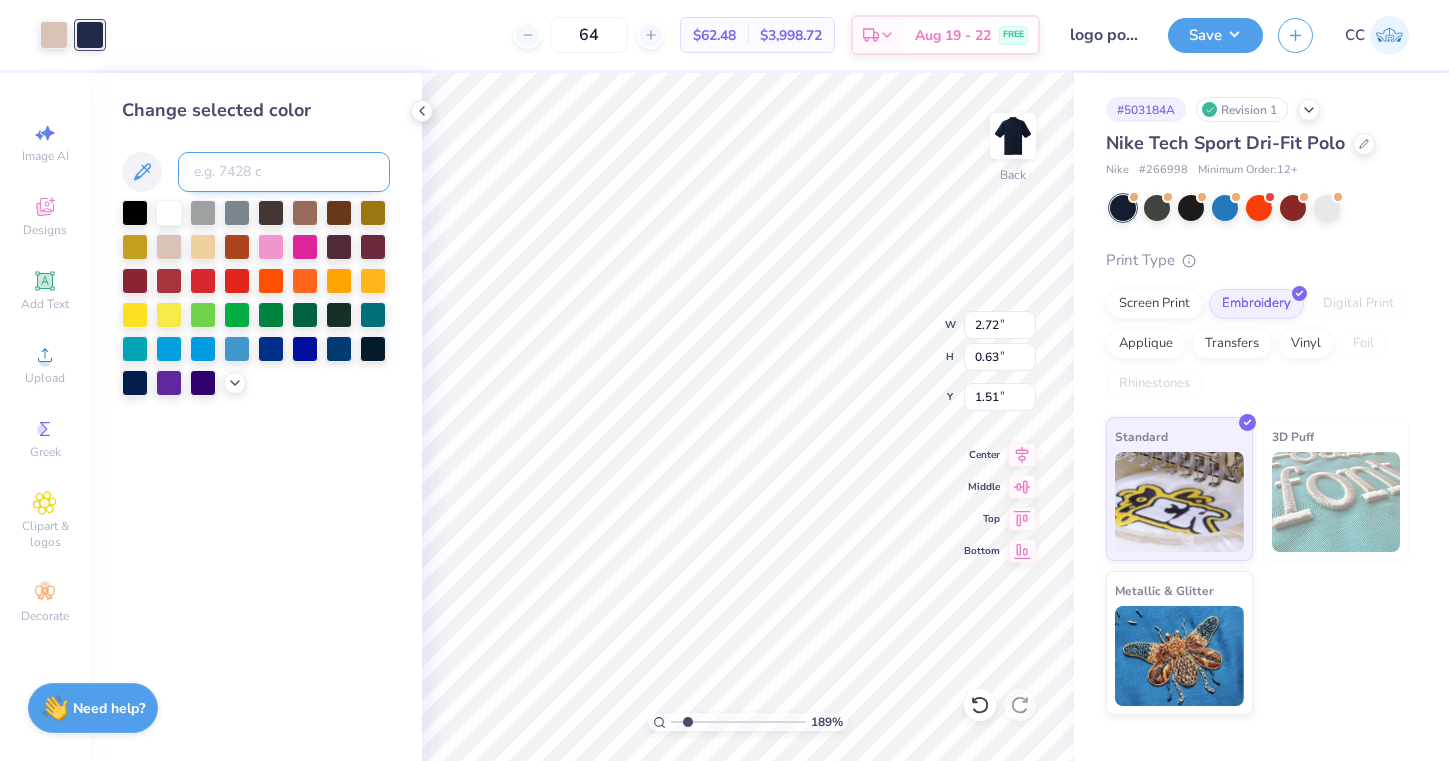 click at bounding box center (284, 172) 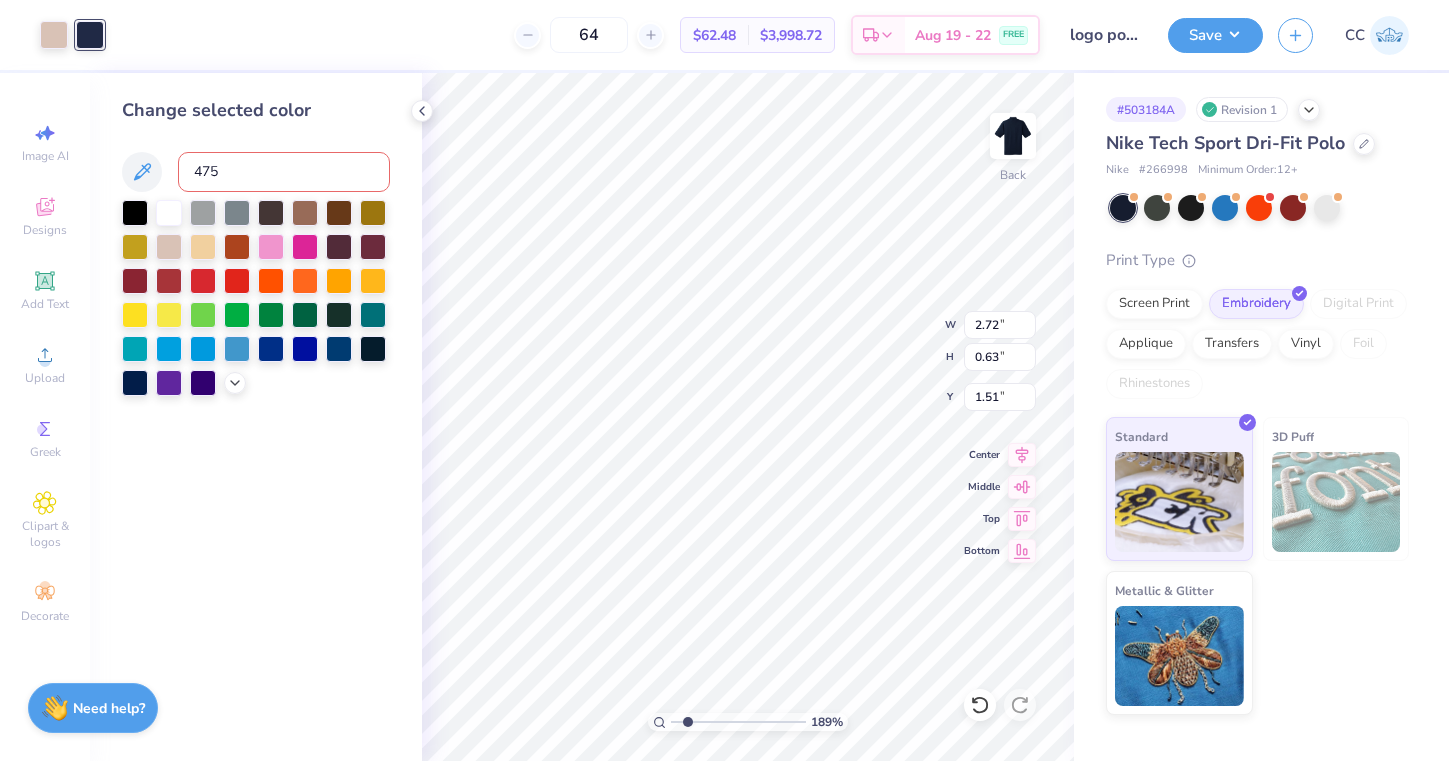 type on "4755" 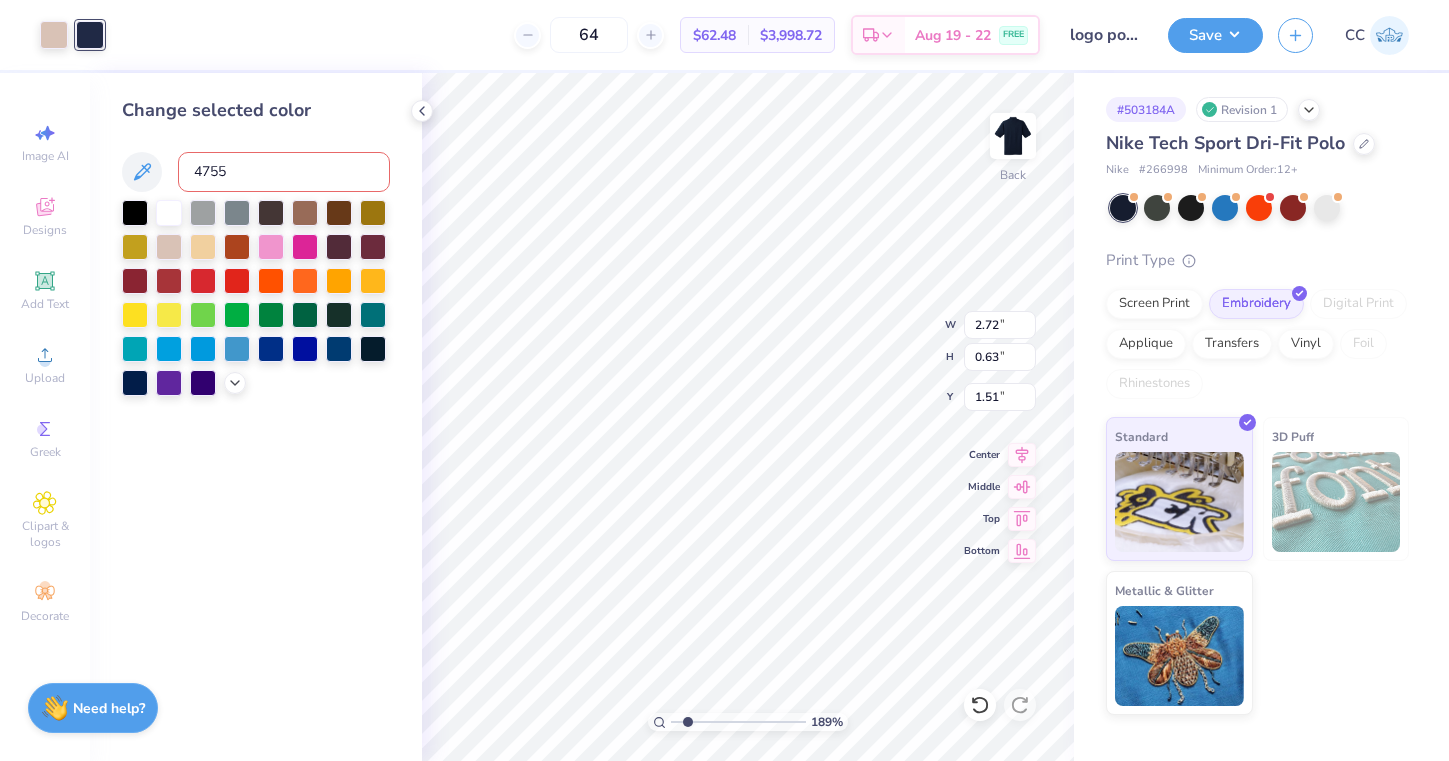 type 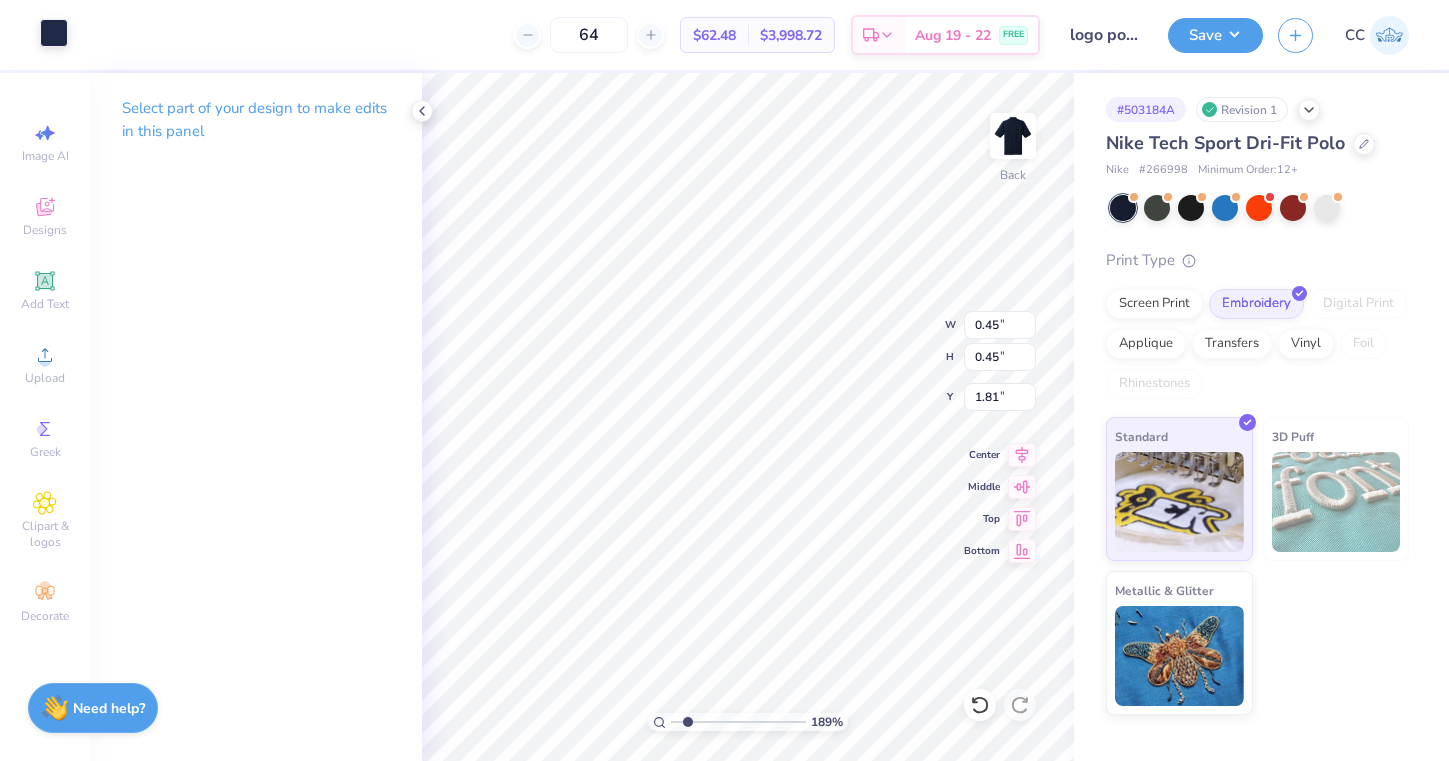 click at bounding box center [54, 33] 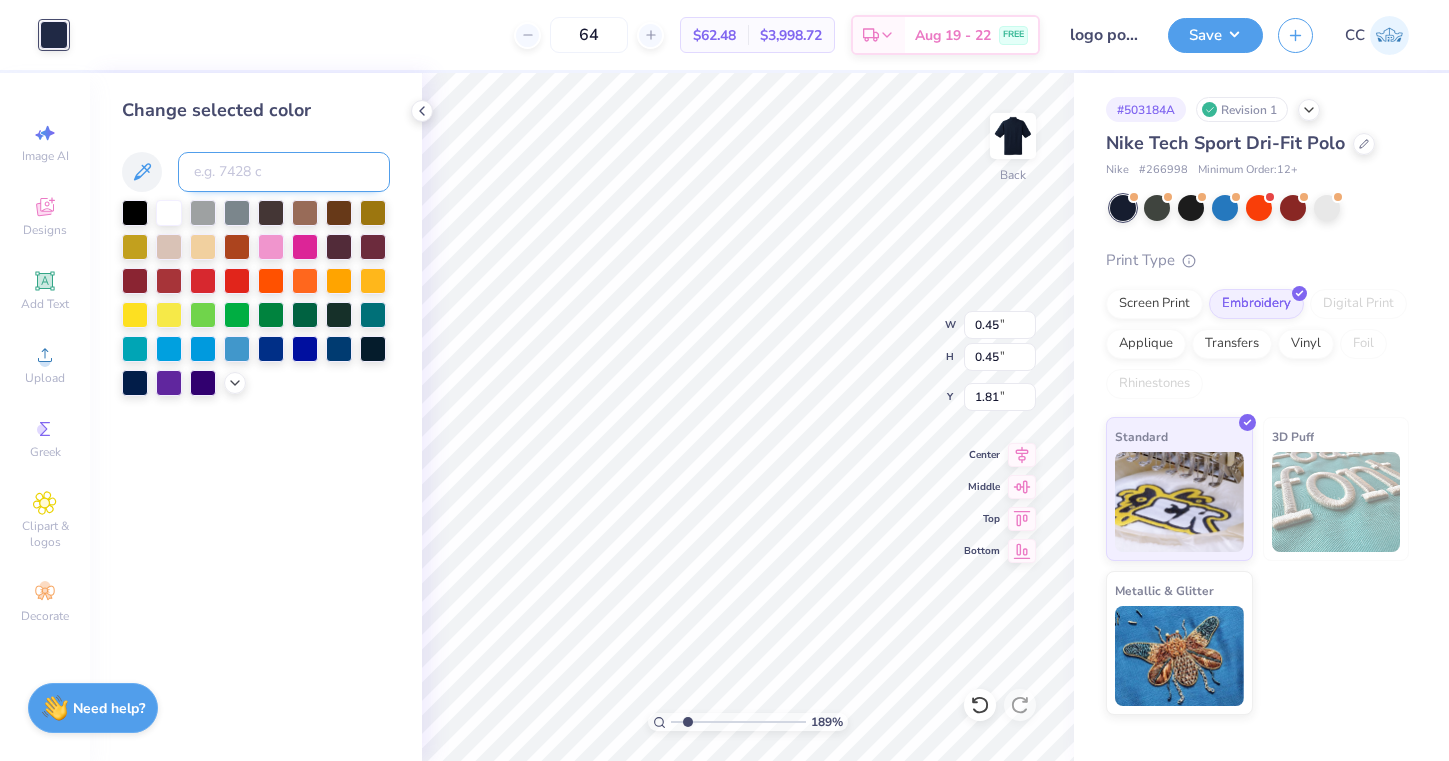 click at bounding box center [284, 172] 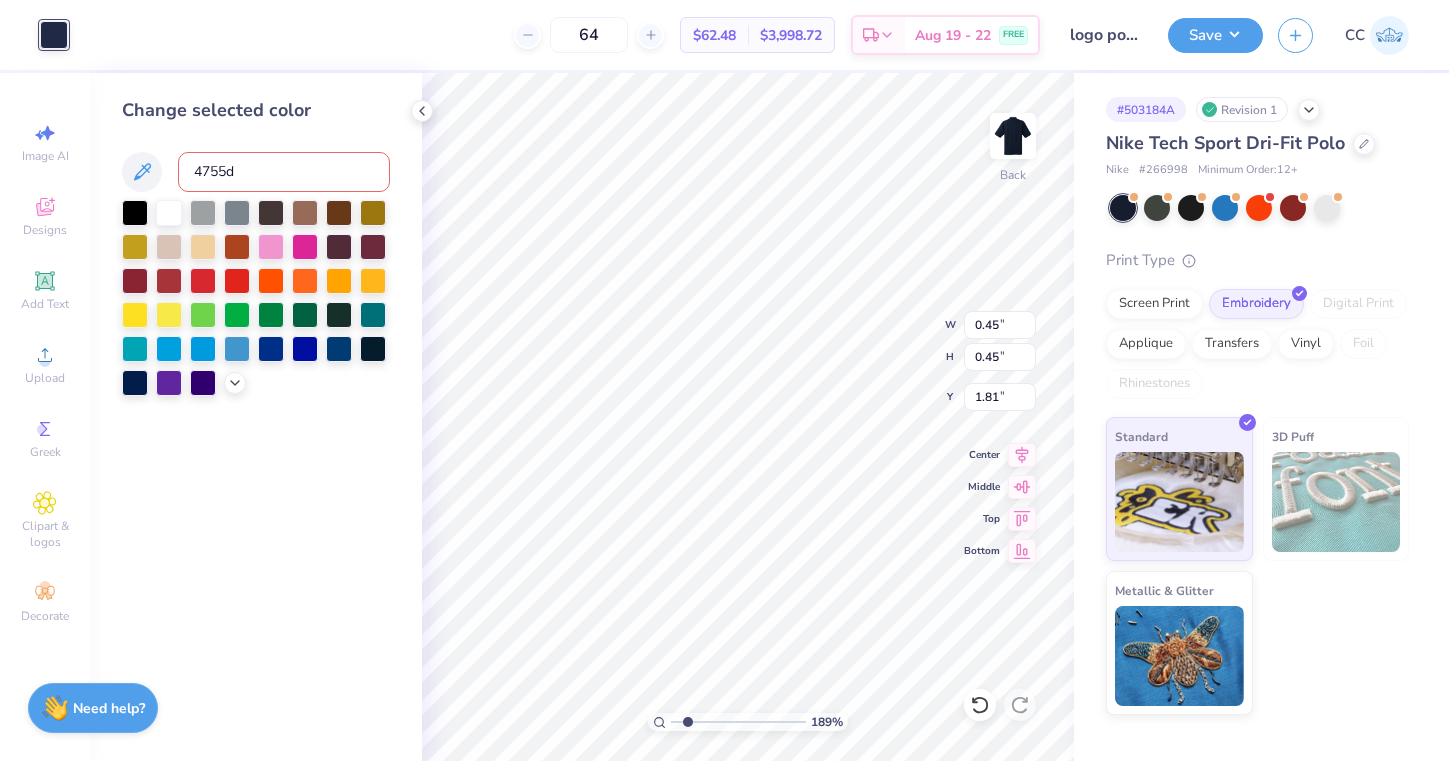 type on "4755" 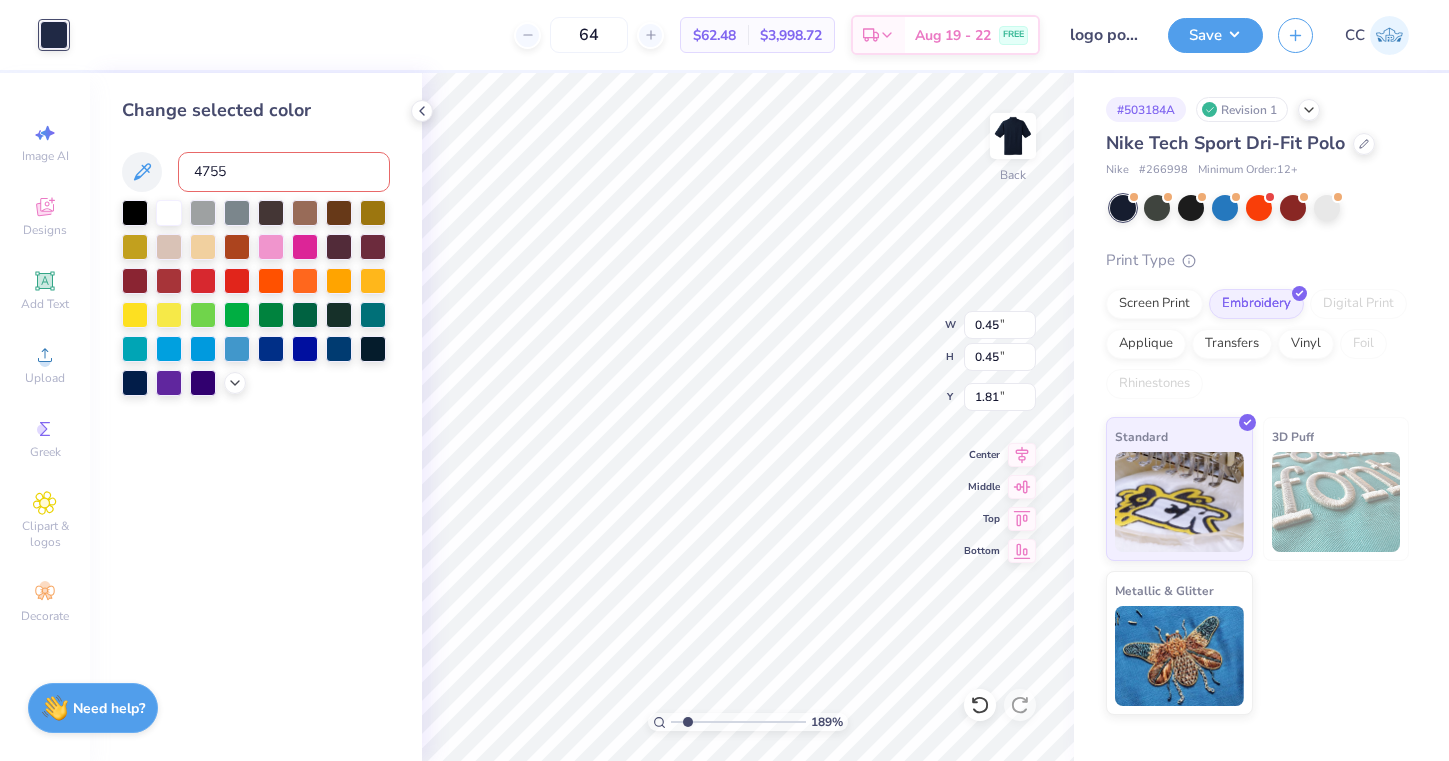 type 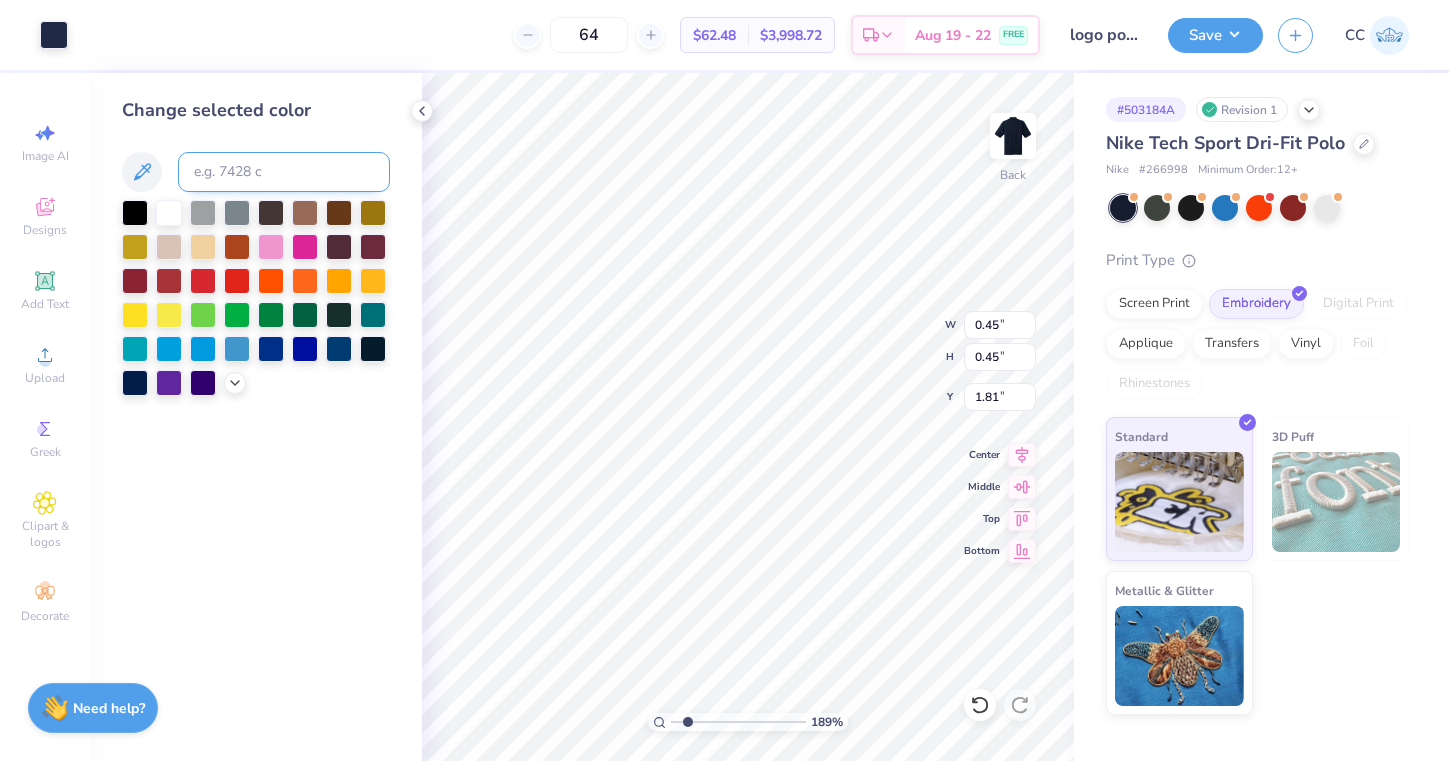 type on "0.53" 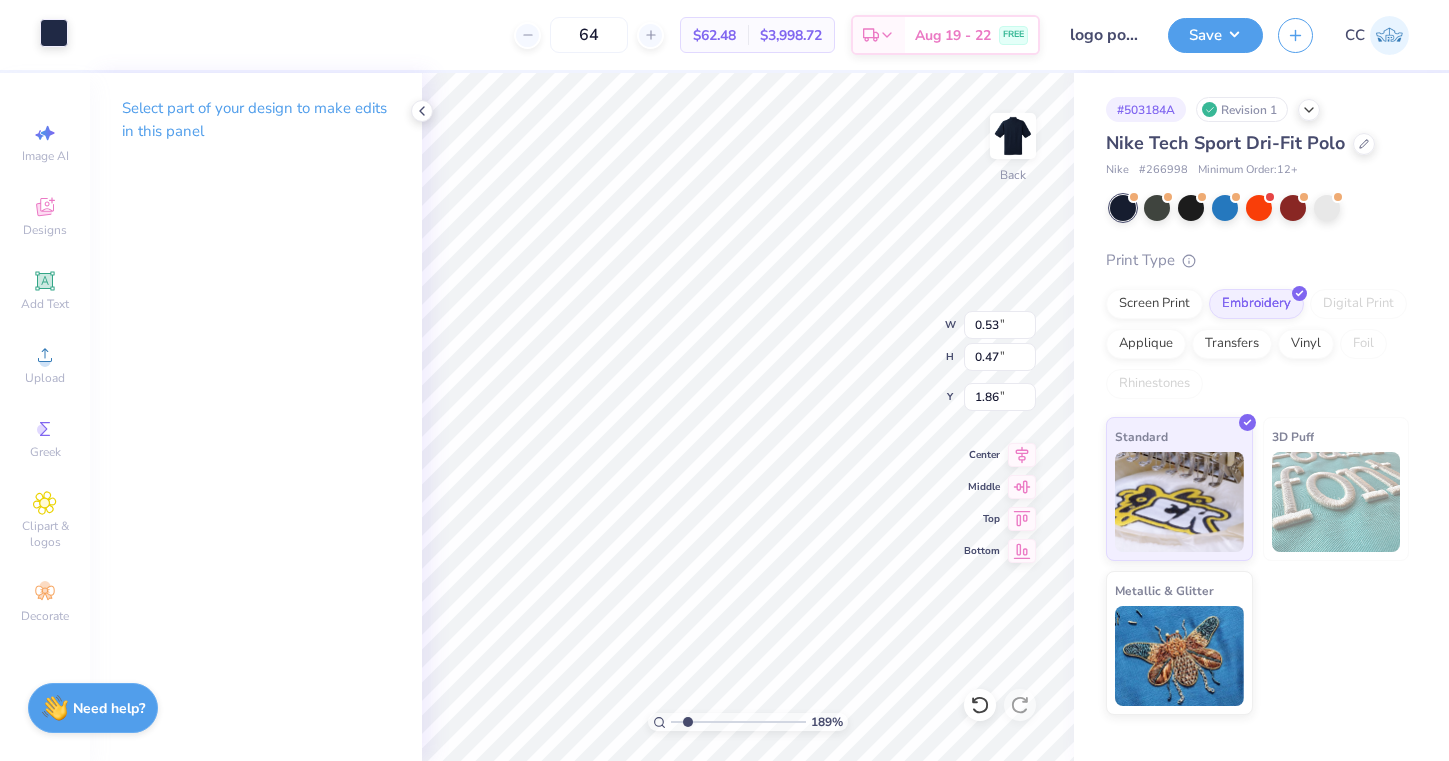 click at bounding box center (54, 33) 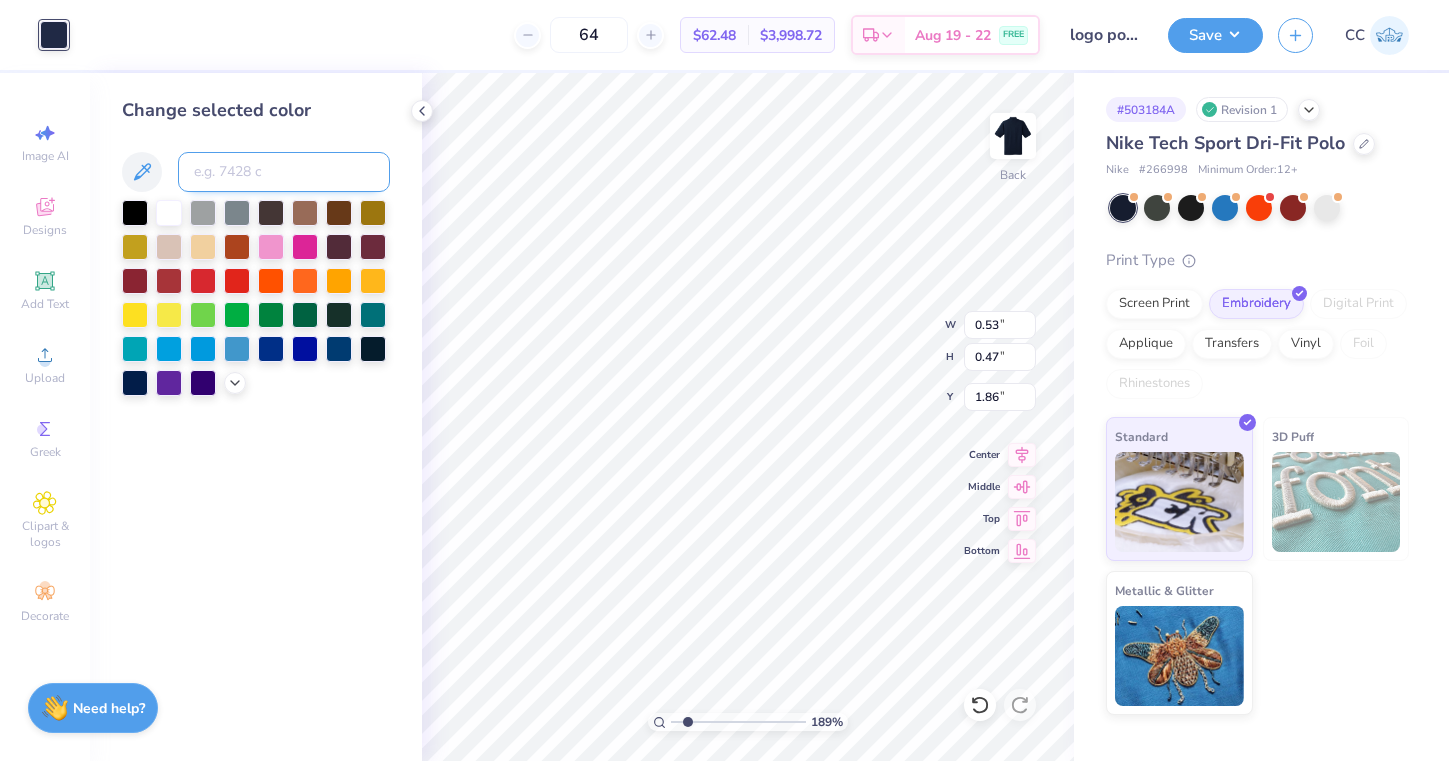click at bounding box center (284, 172) 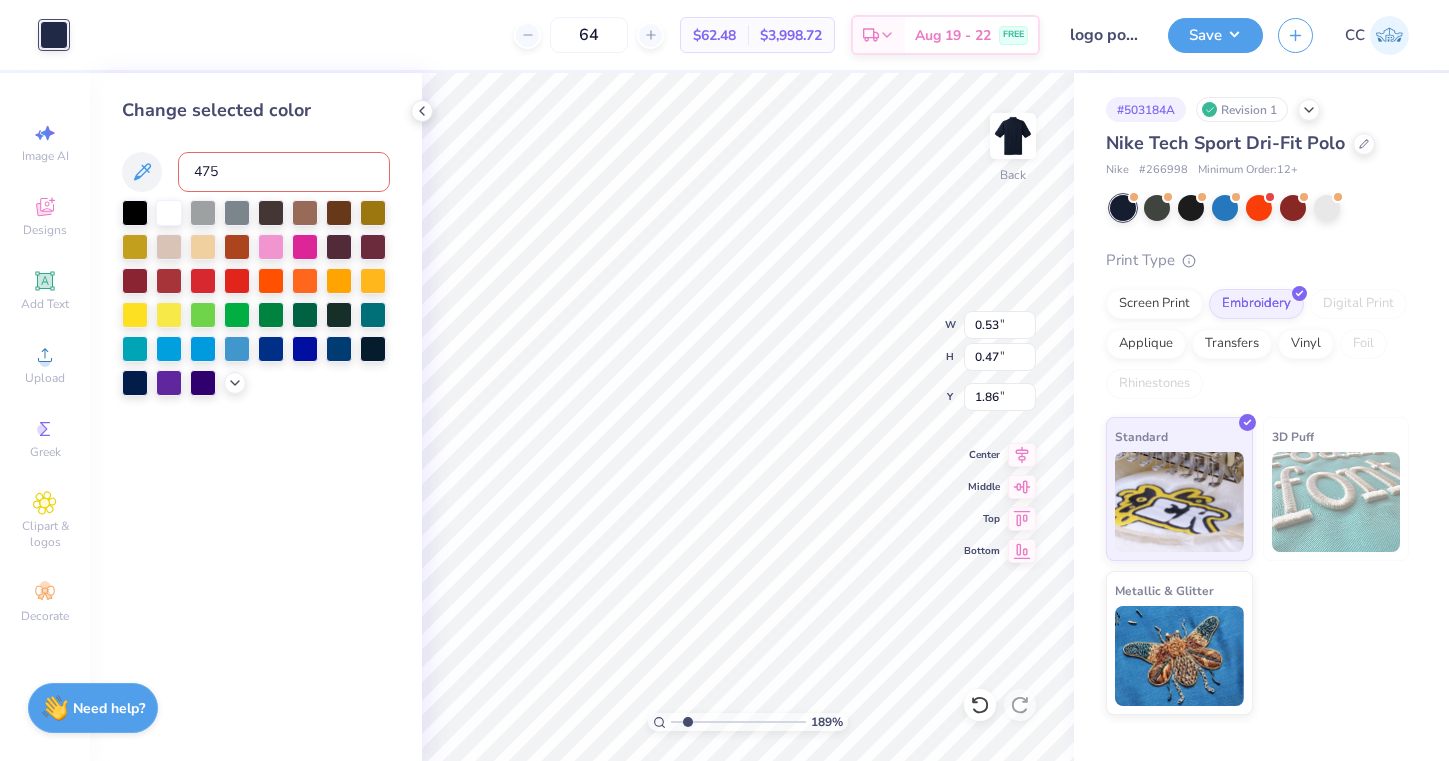 type on "4755" 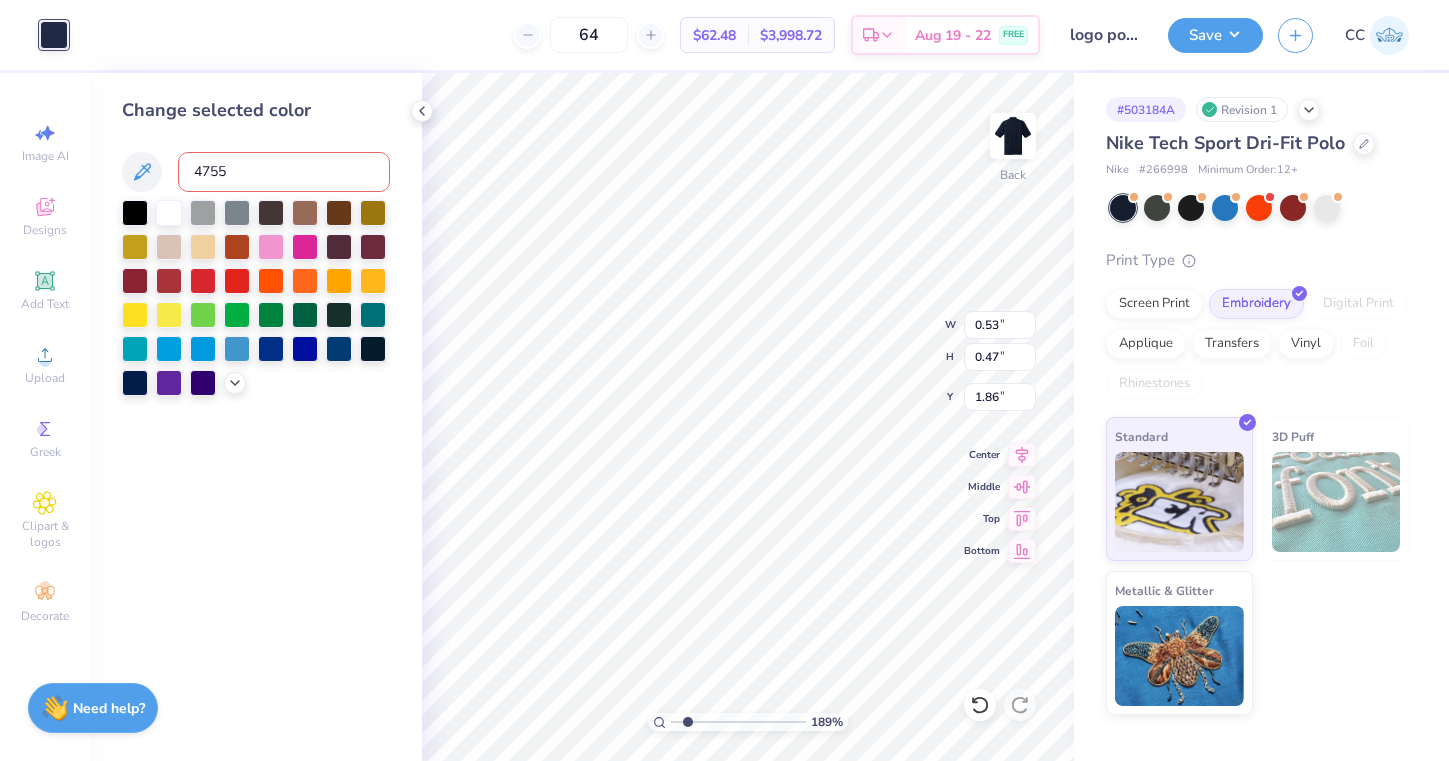type 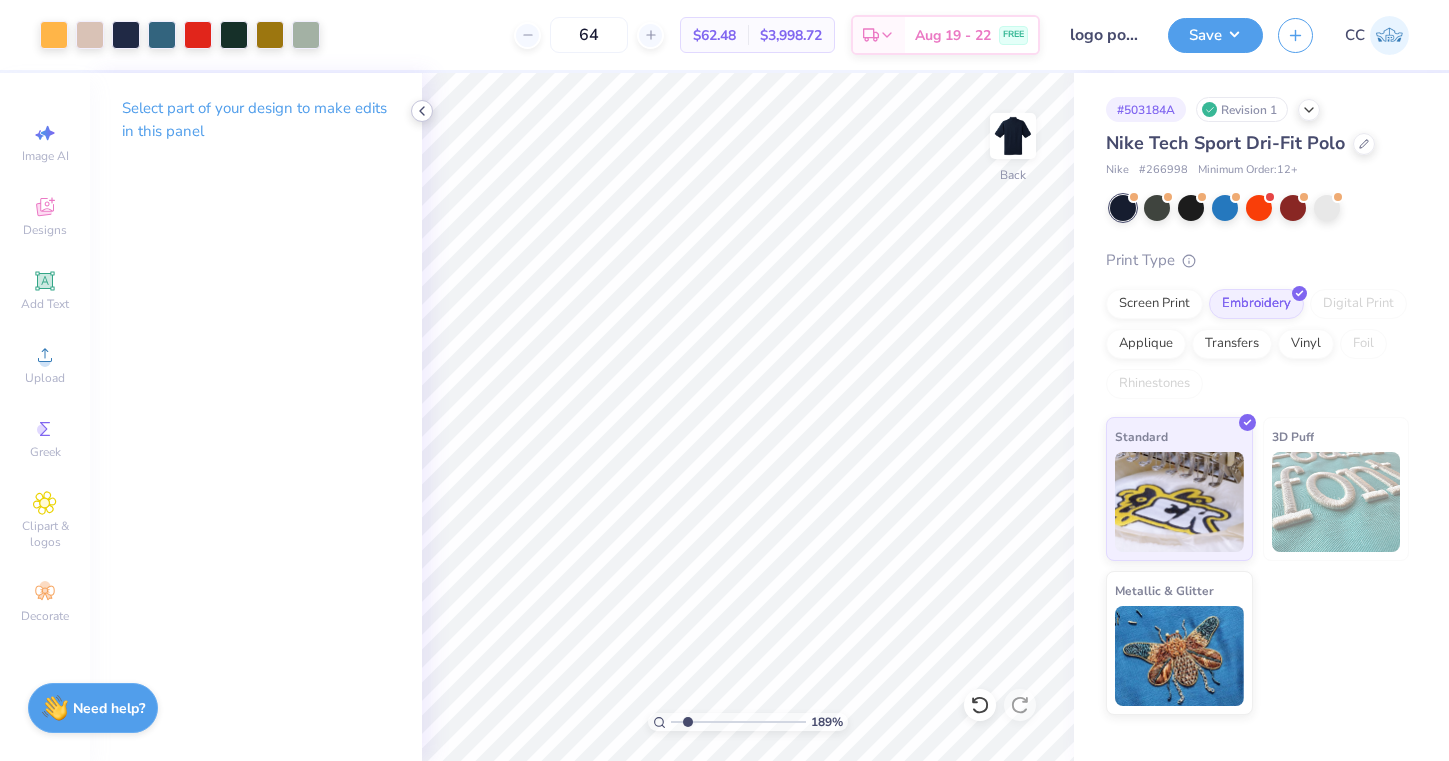 click 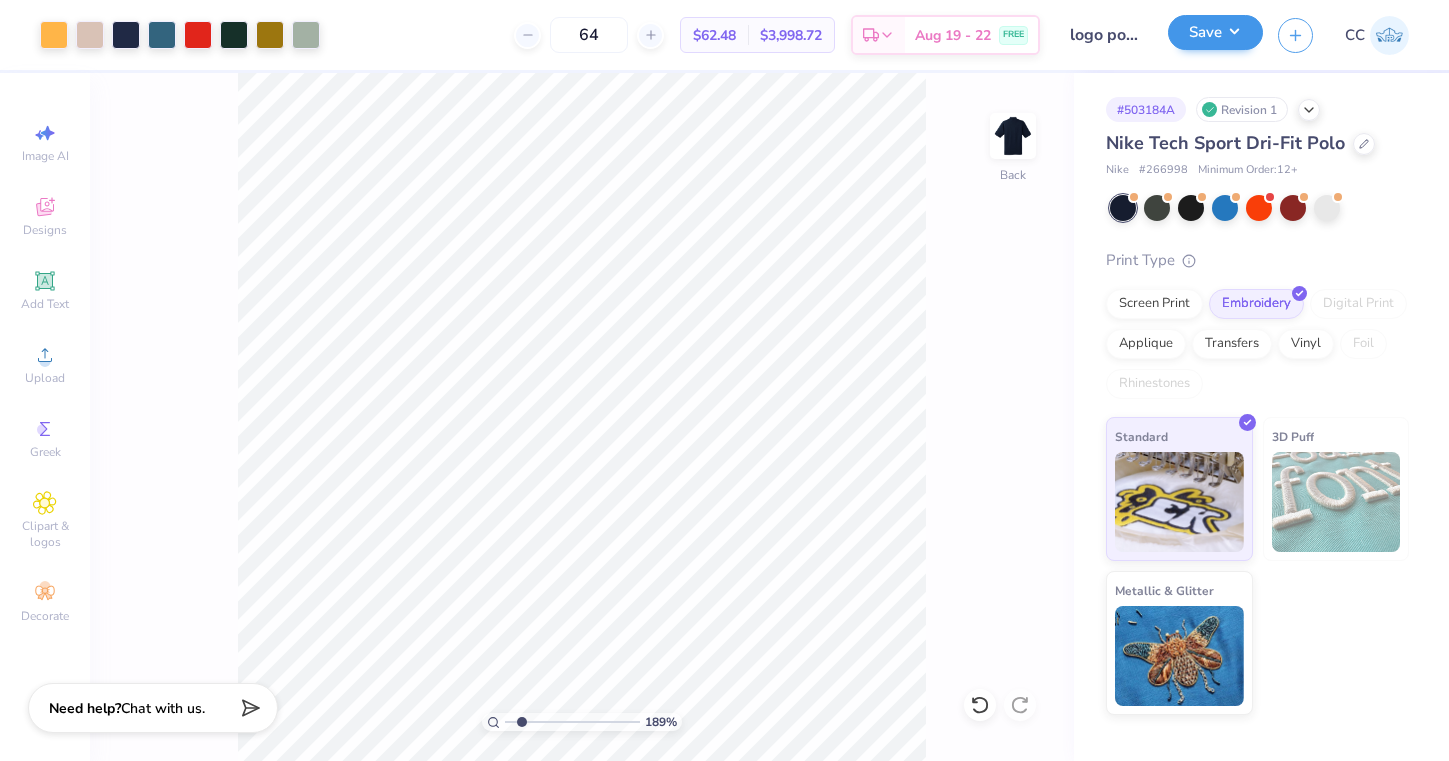click on "Save" at bounding box center (1215, 32) 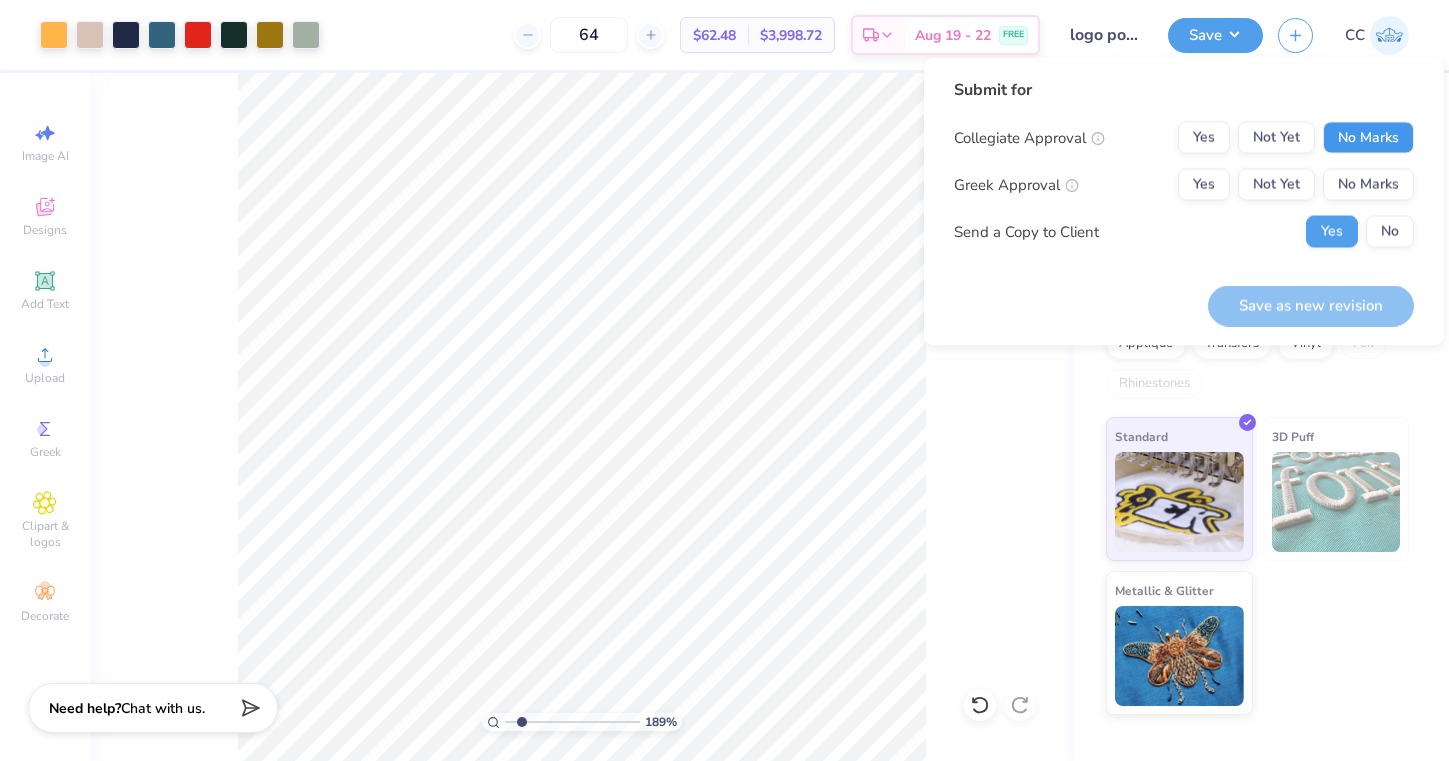click on "No Marks" at bounding box center (1368, 138) 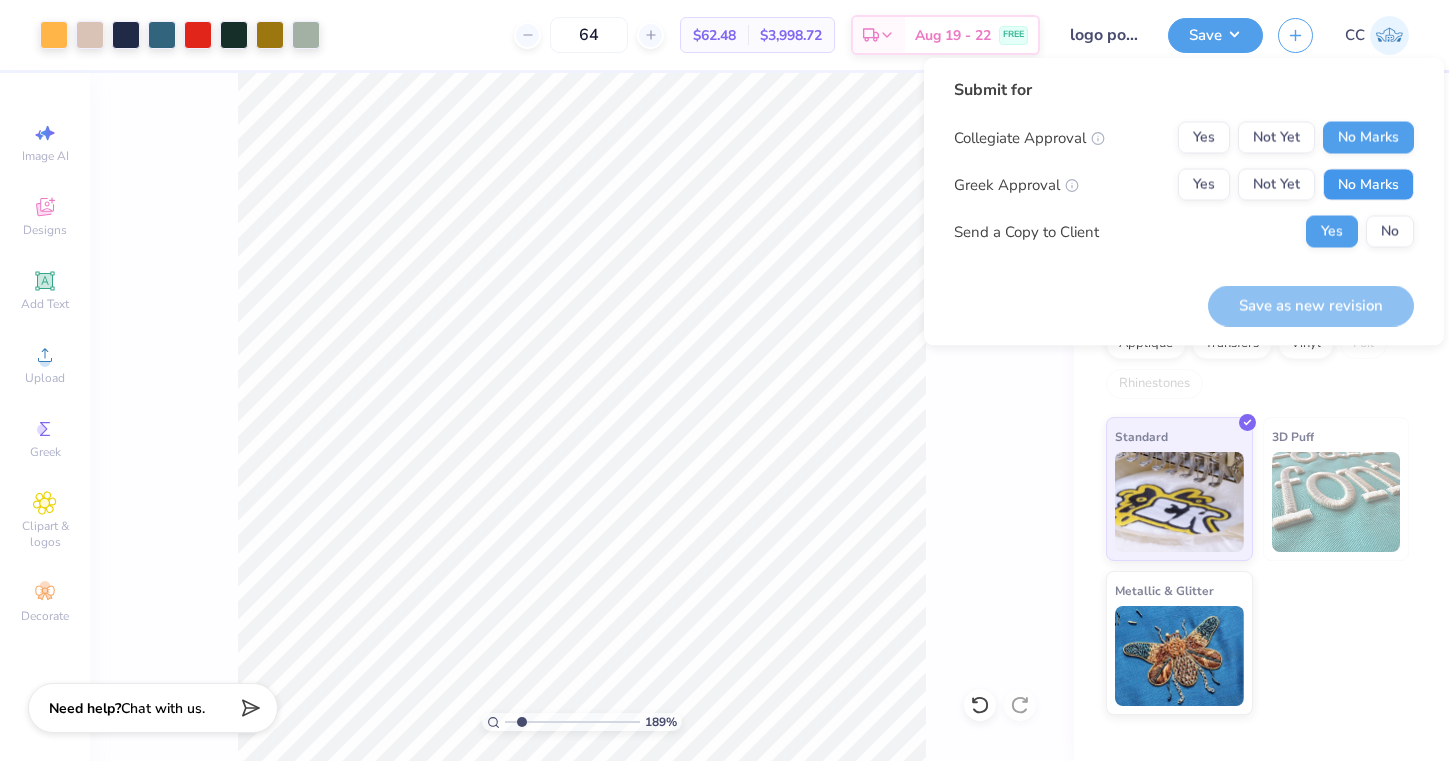 click on "No Marks" at bounding box center (1368, 185) 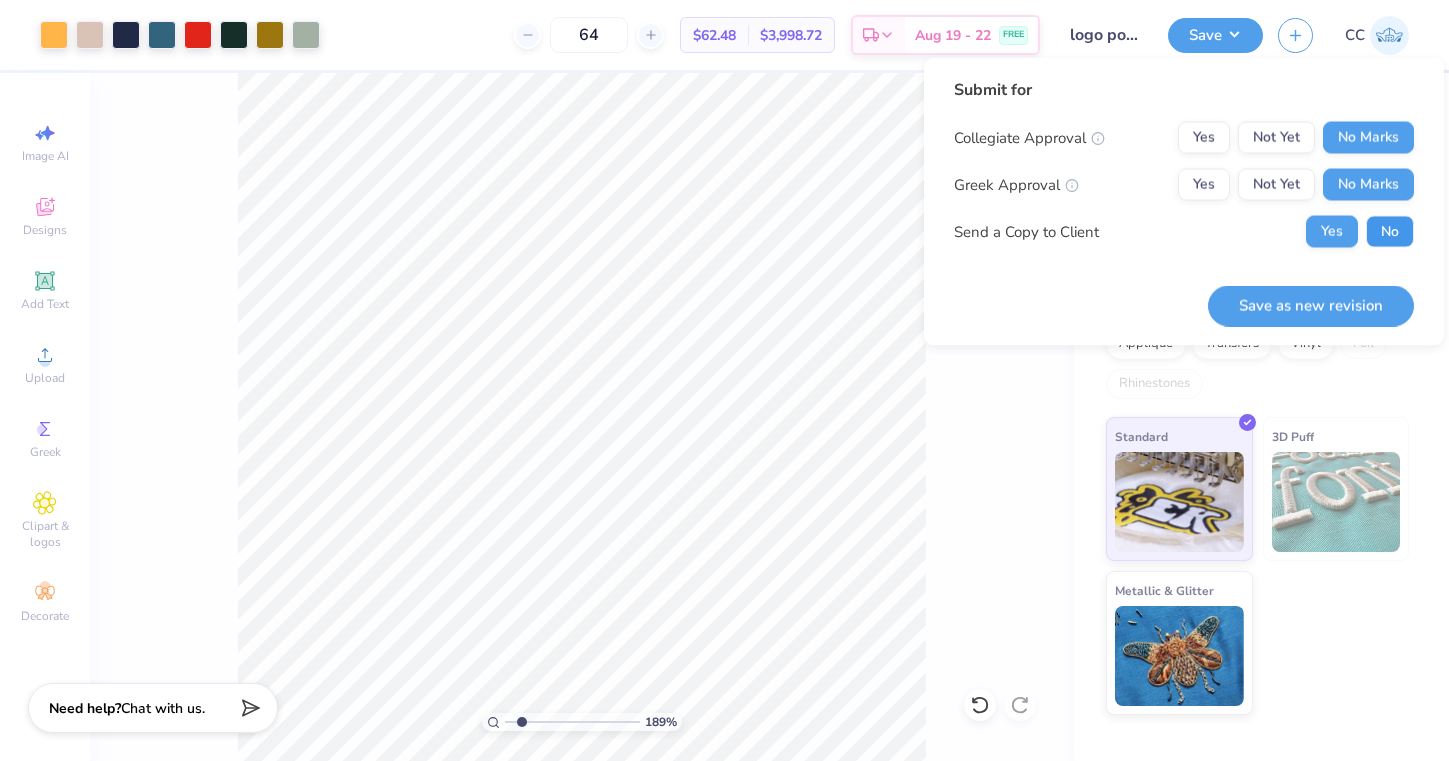 click on "No" at bounding box center [1390, 232] 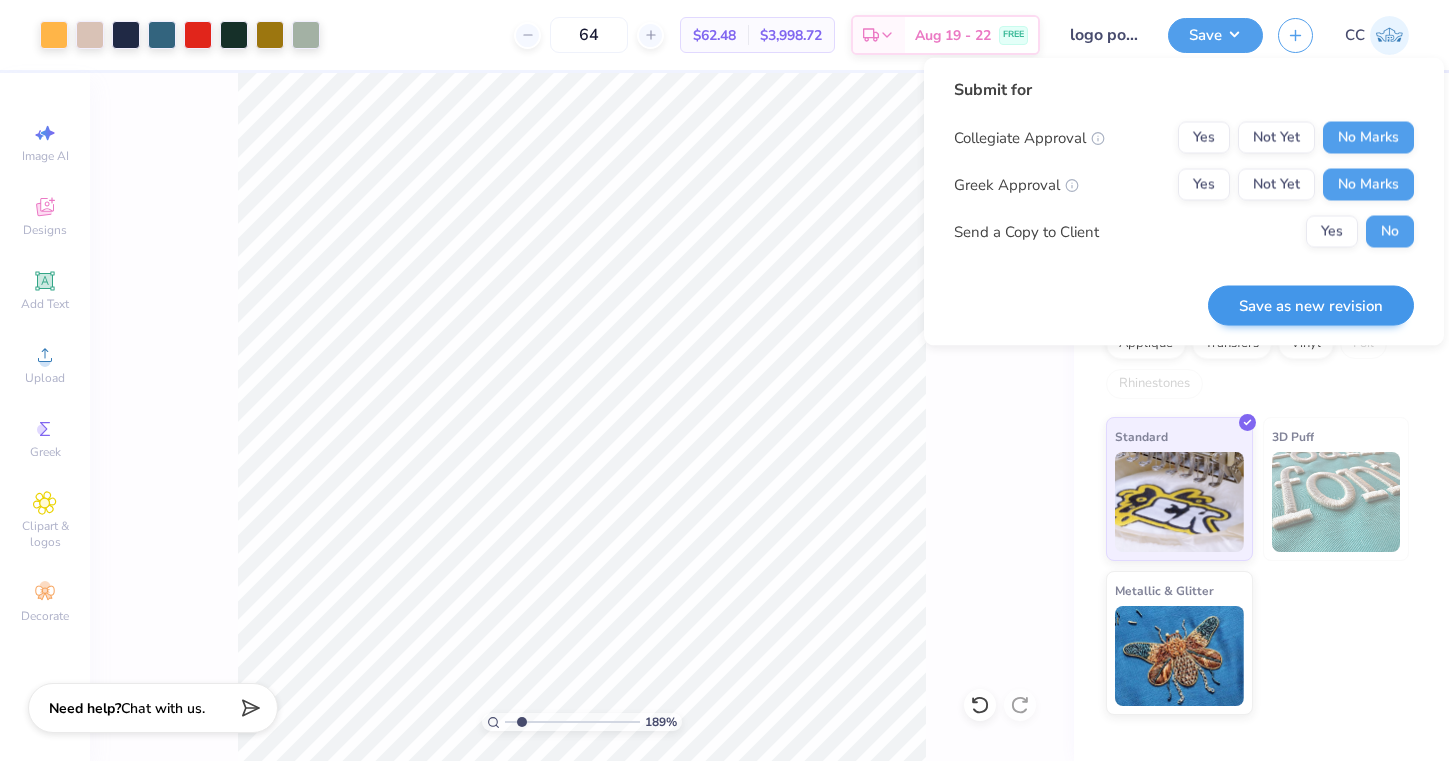 click on "Save as new revision" at bounding box center [1311, 305] 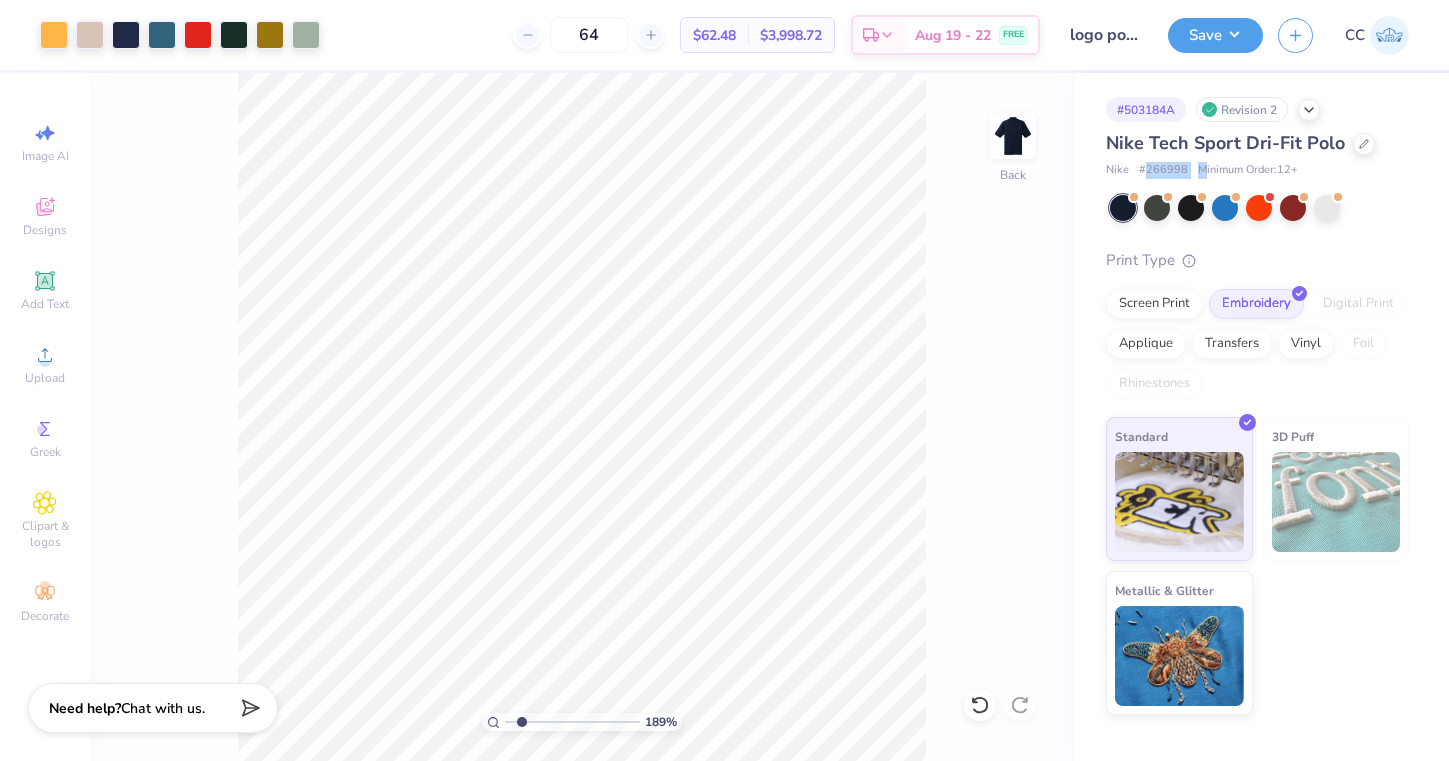 drag, startPoint x: 1142, startPoint y: 167, endPoint x: 1204, endPoint y: 168, distance: 62.008064 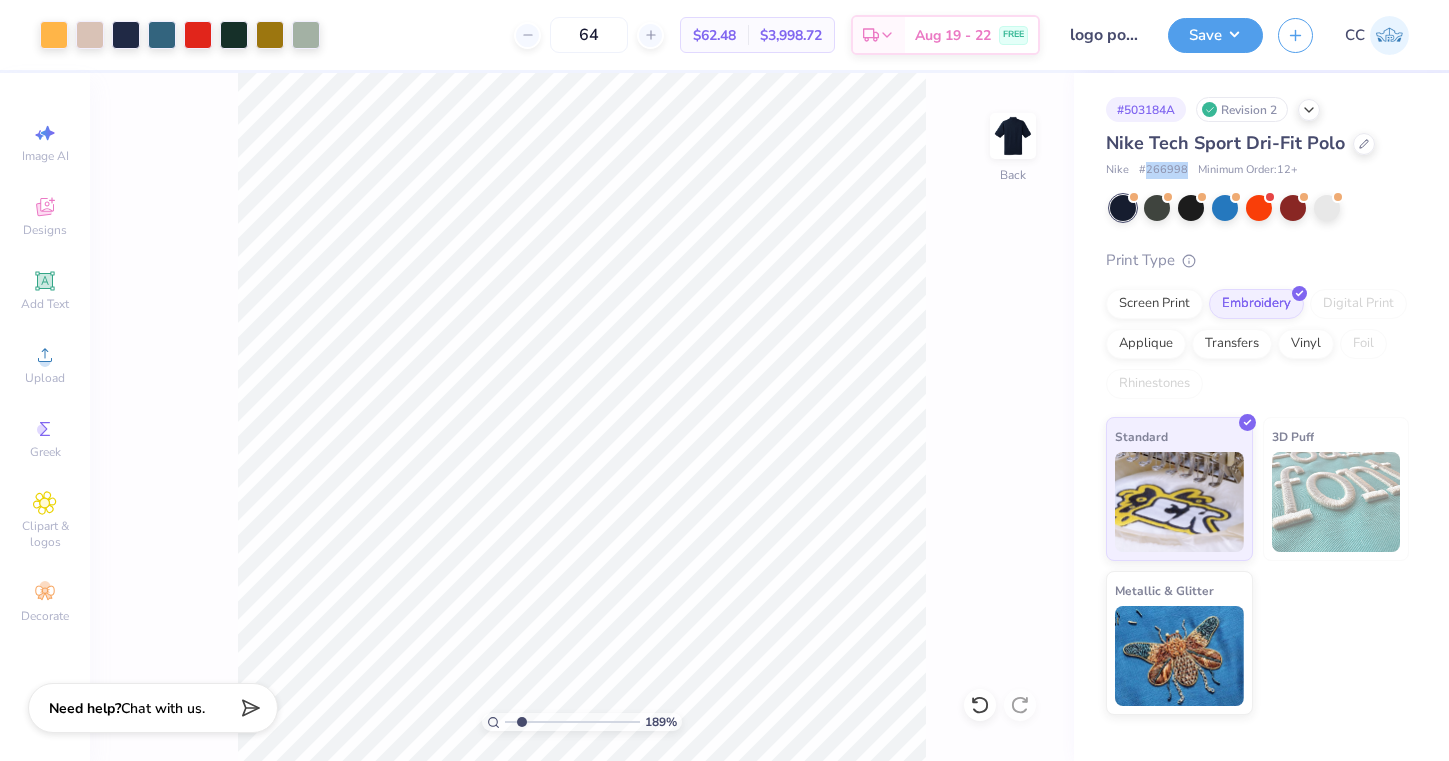 drag, startPoint x: 1185, startPoint y: 167, endPoint x: 1145, endPoint y: 169, distance: 40.04997 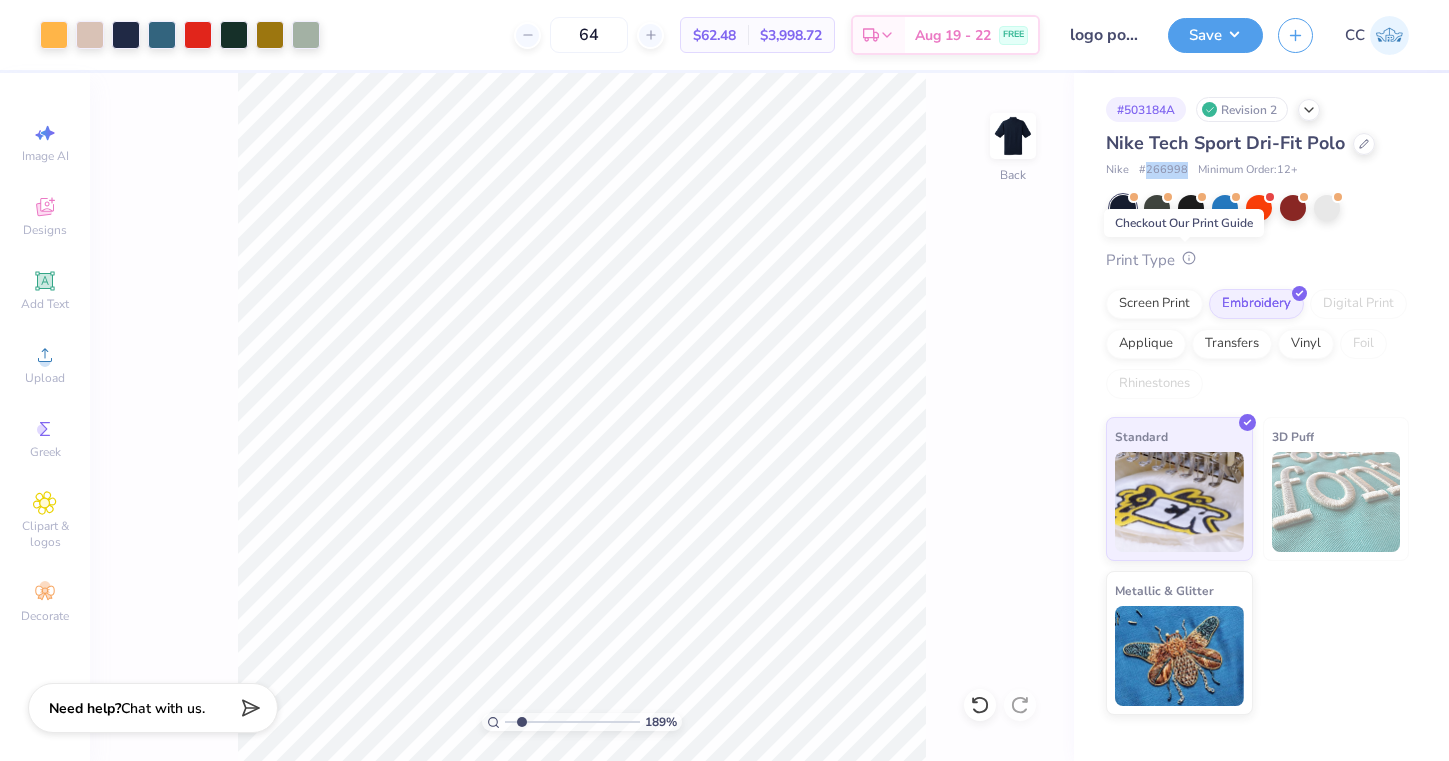 copy on "266998" 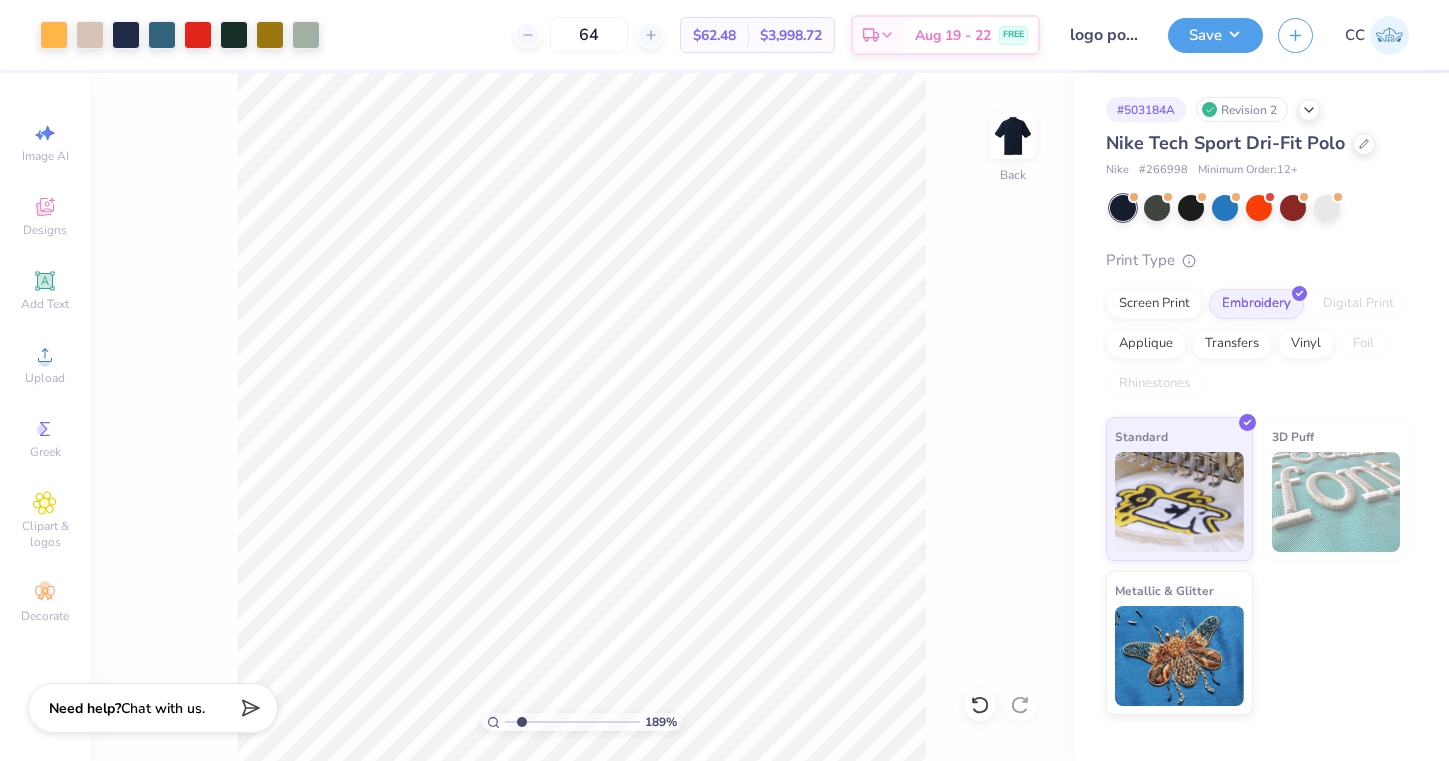 click on "64 $62.48 Per Item $3,998.72 Total Est.  Delivery Aug 19 - 22 FREE" at bounding box center [687, 35] 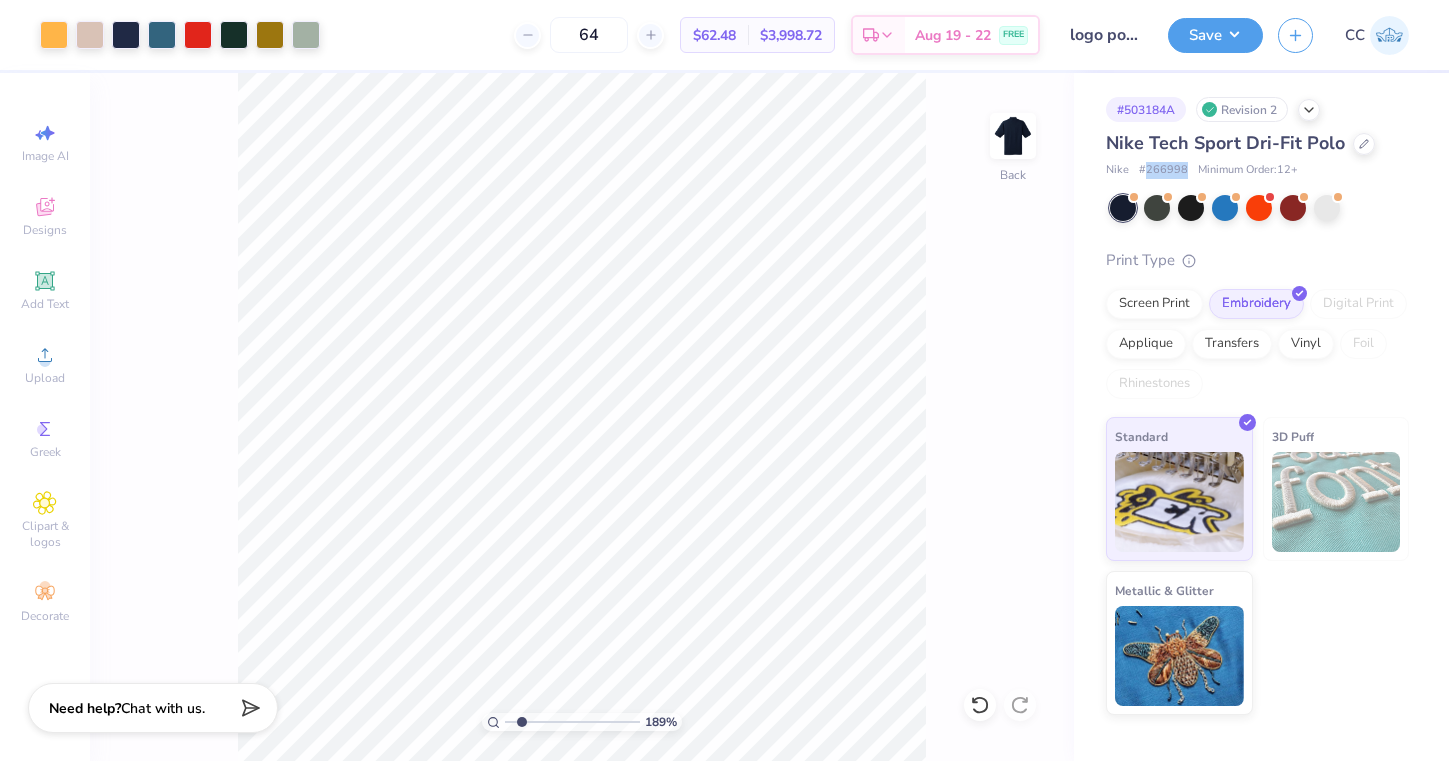 drag, startPoint x: 1145, startPoint y: 172, endPoint x: 1184, endPoint y: 172, distance: 39 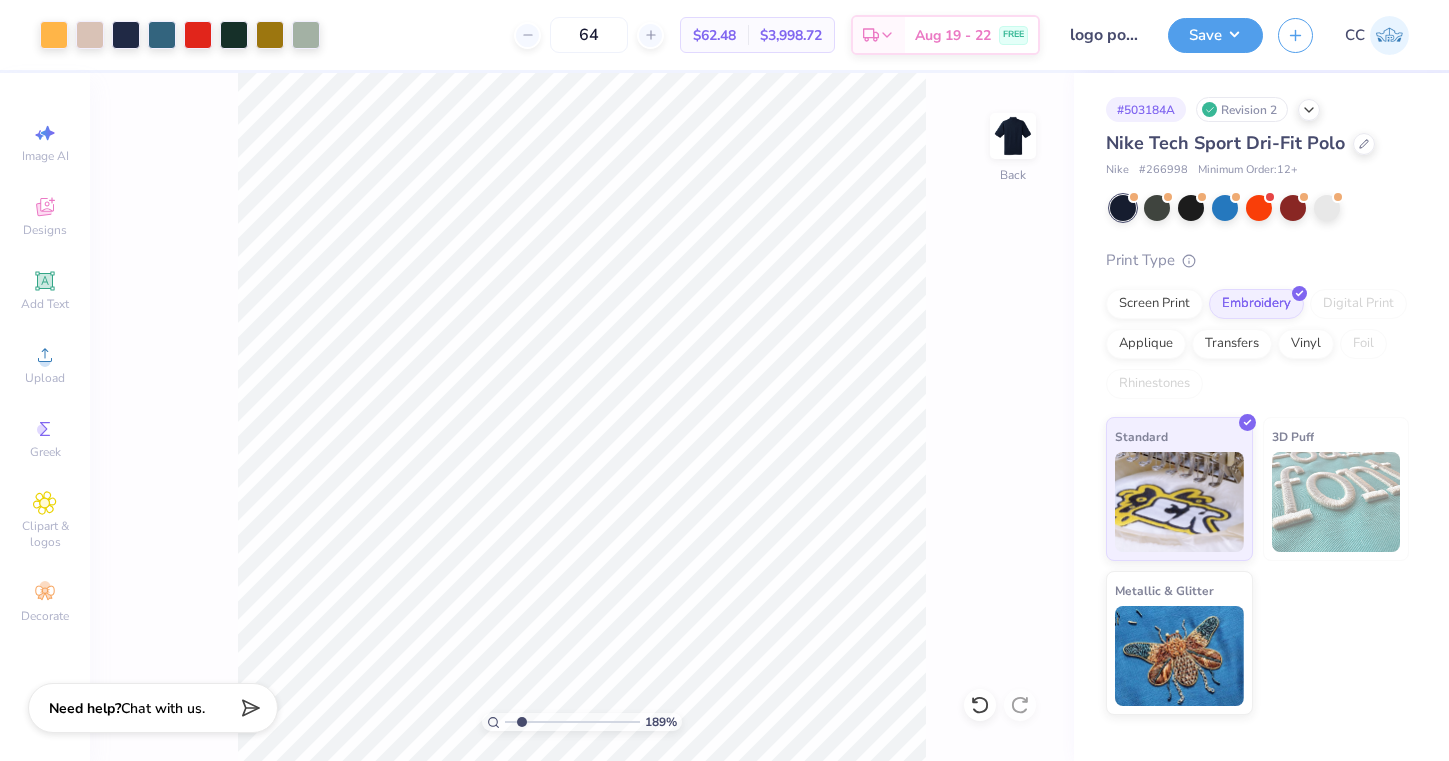 click on "Save CC" at bounding box center (1308, 35) 